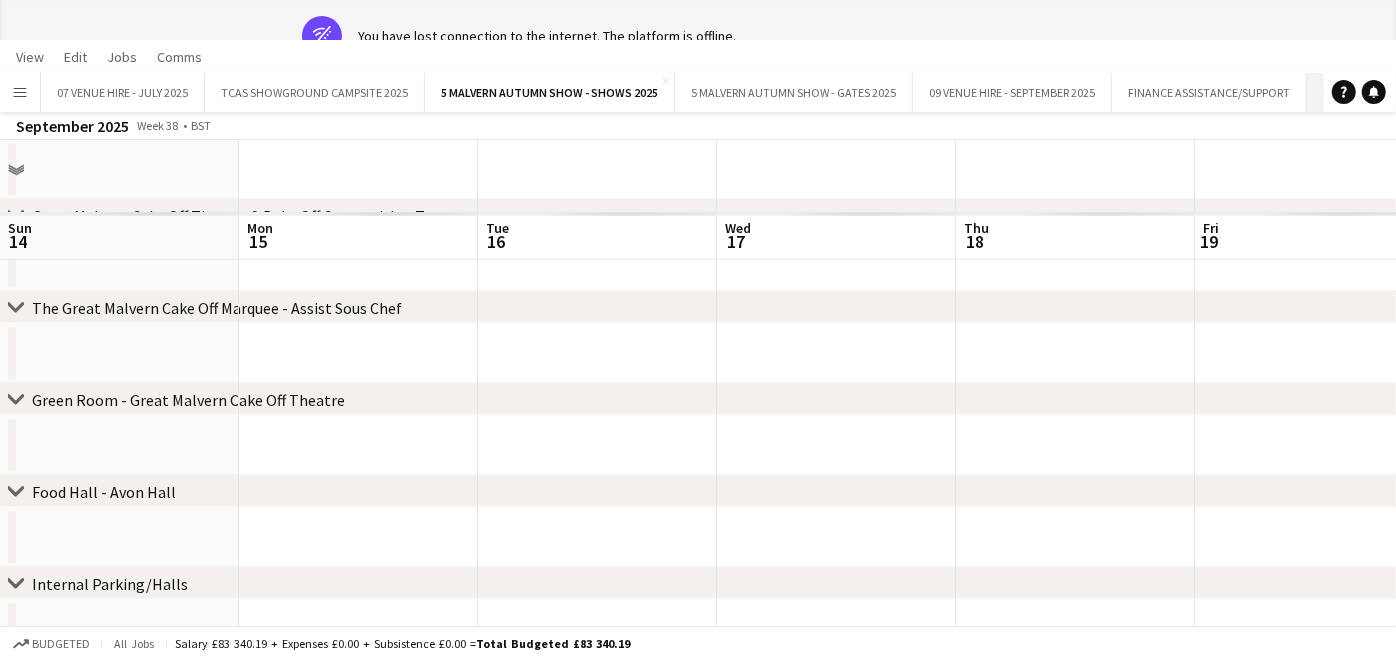 scroll, scrollTop: 0, scrollLeft: 0, axis: both 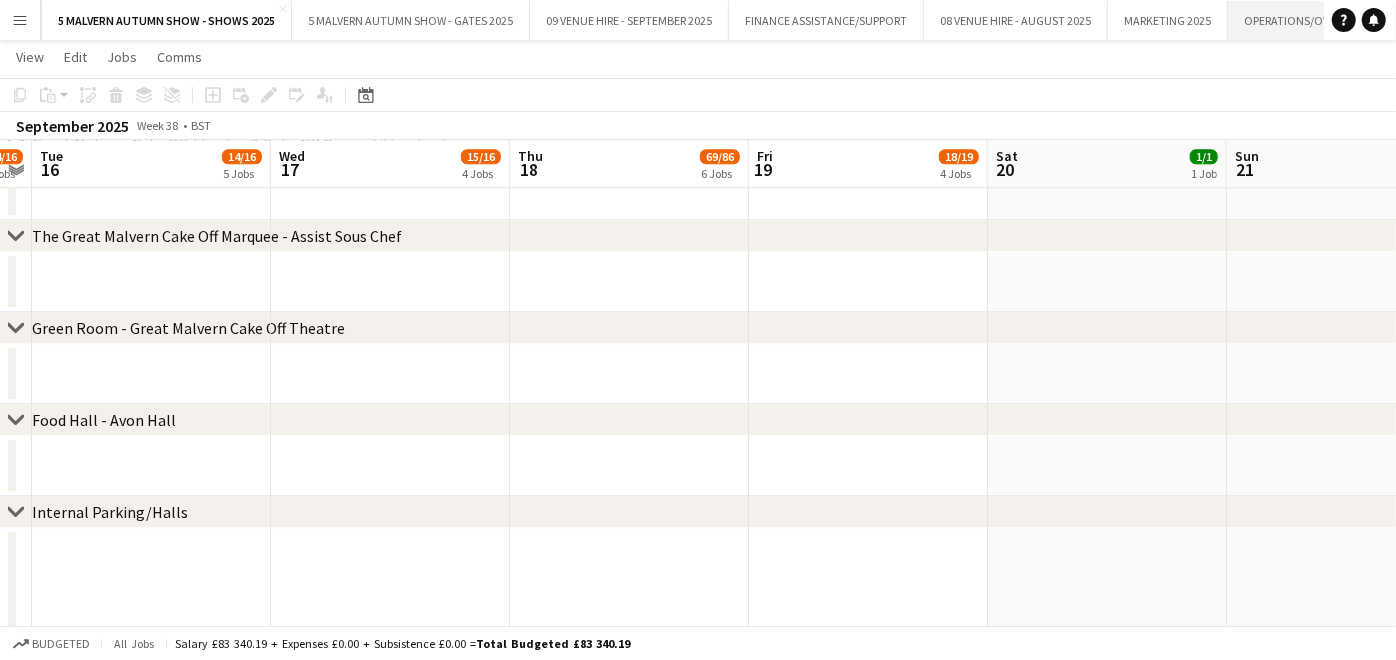 click on "OPERATIONS/OVERHEAD 2025
Close" at bounding box center [1320, 20] 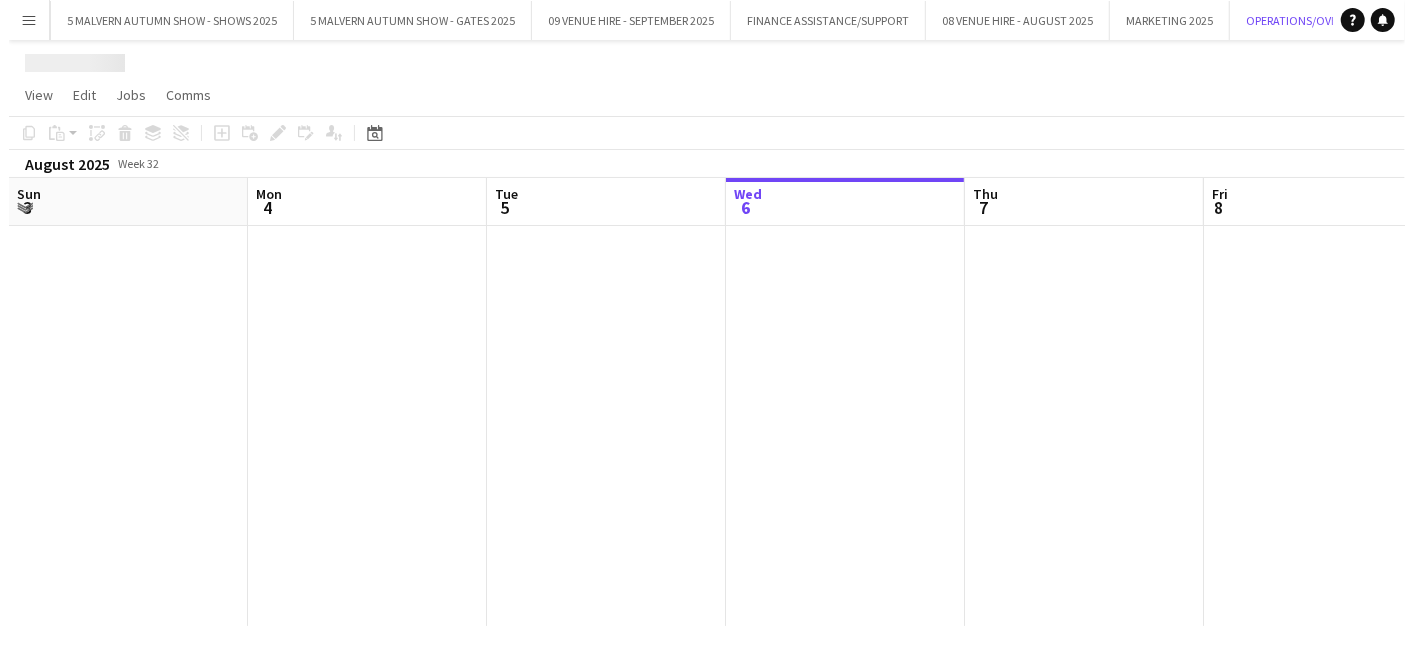 scroll, scrollTop: 0, scrollLeft: 0, axis: both 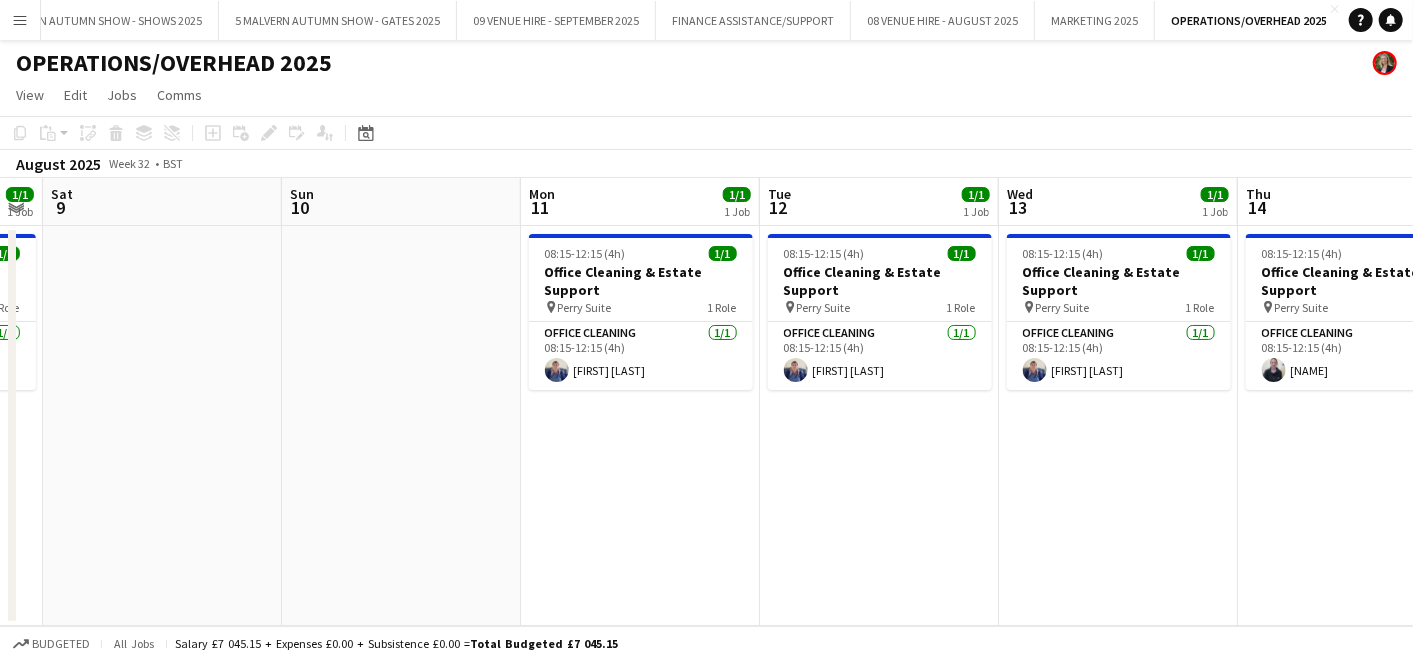 drag, startPoint x: 1069, startPoint y: 329, endPoint x: -5, endPoint y: 317, distance: 1074.067 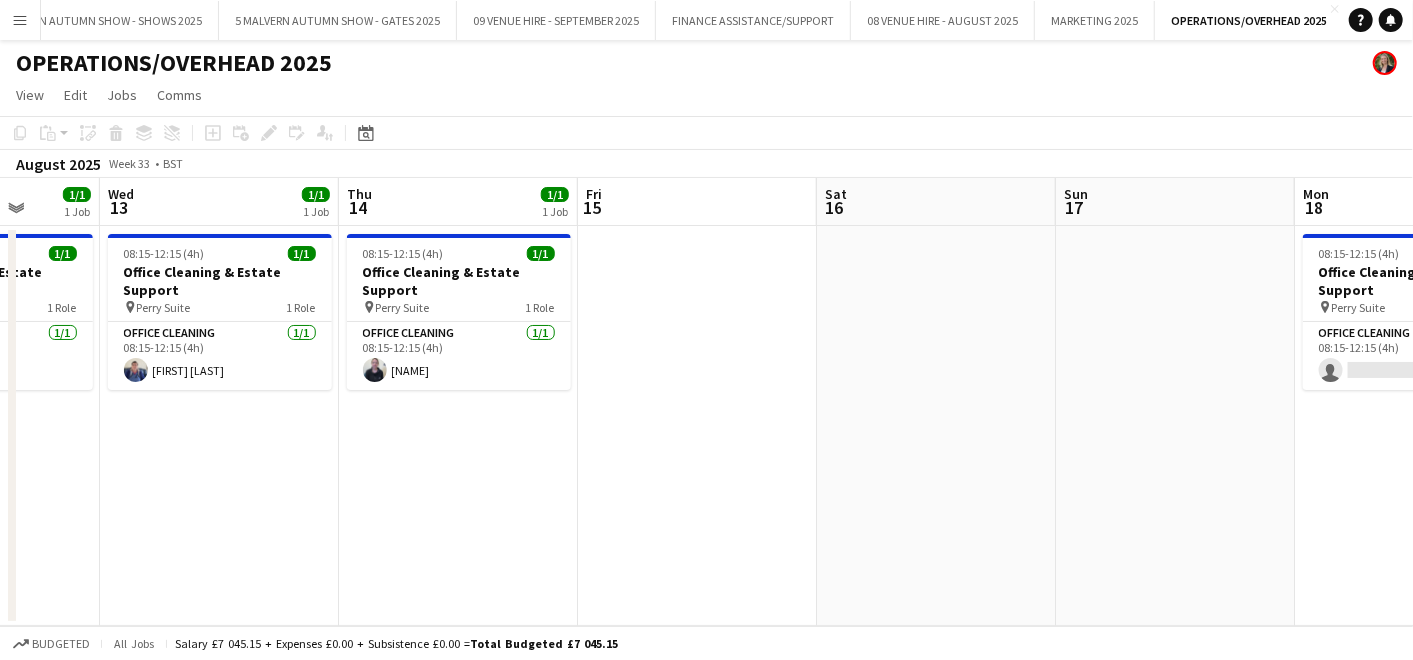 drag, startPoint x: 1325, startPoint y: 274, endPoint x: 424, endPoint y: 322, distance: 902.27765 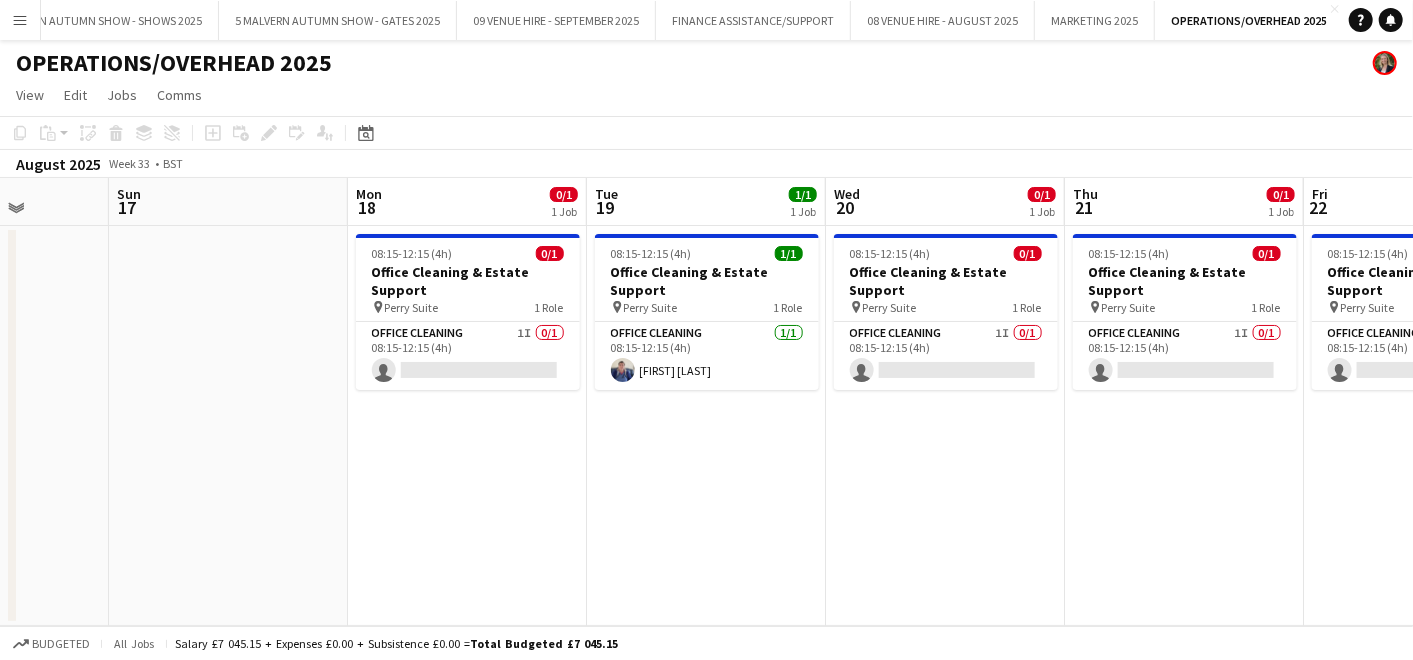 scroll, scrollTop: 0, scrollLeft: 610, axis: horizontal 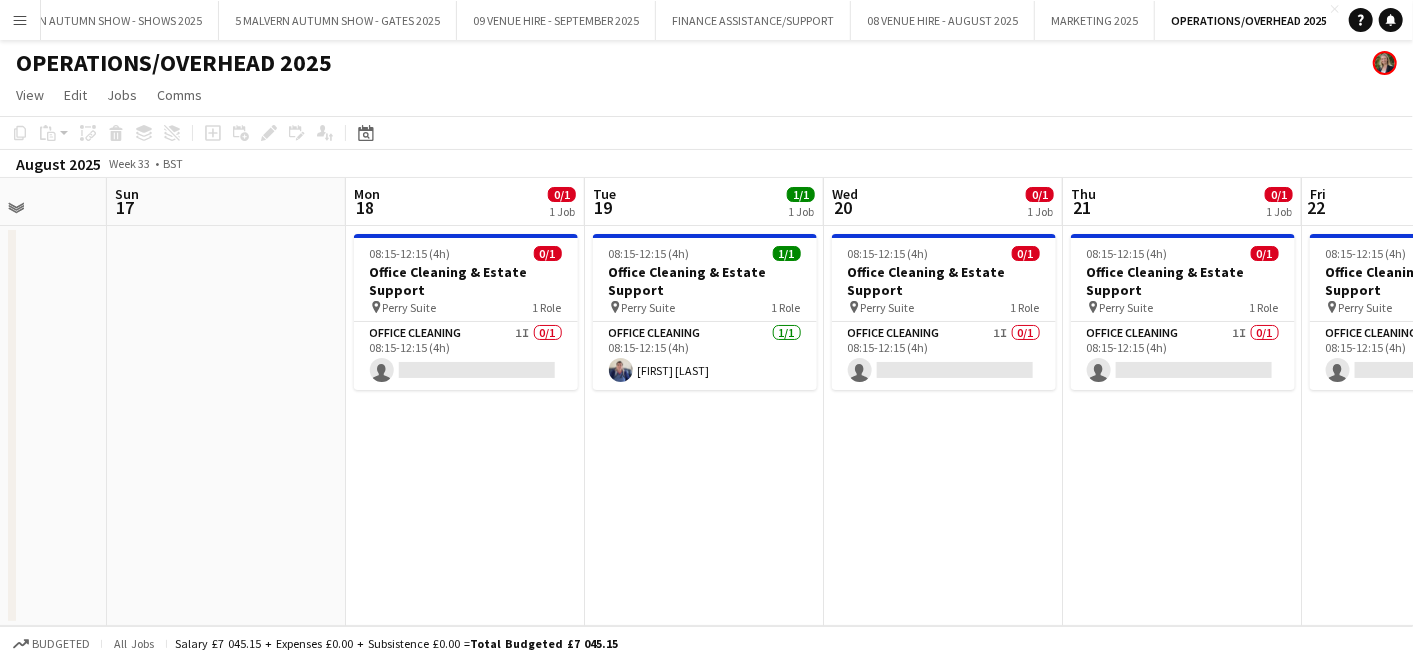 drag, startPoint x: 1191, startPoint y: 391, endPoint x: 245, endPoint y: 366, distance: 946.33026 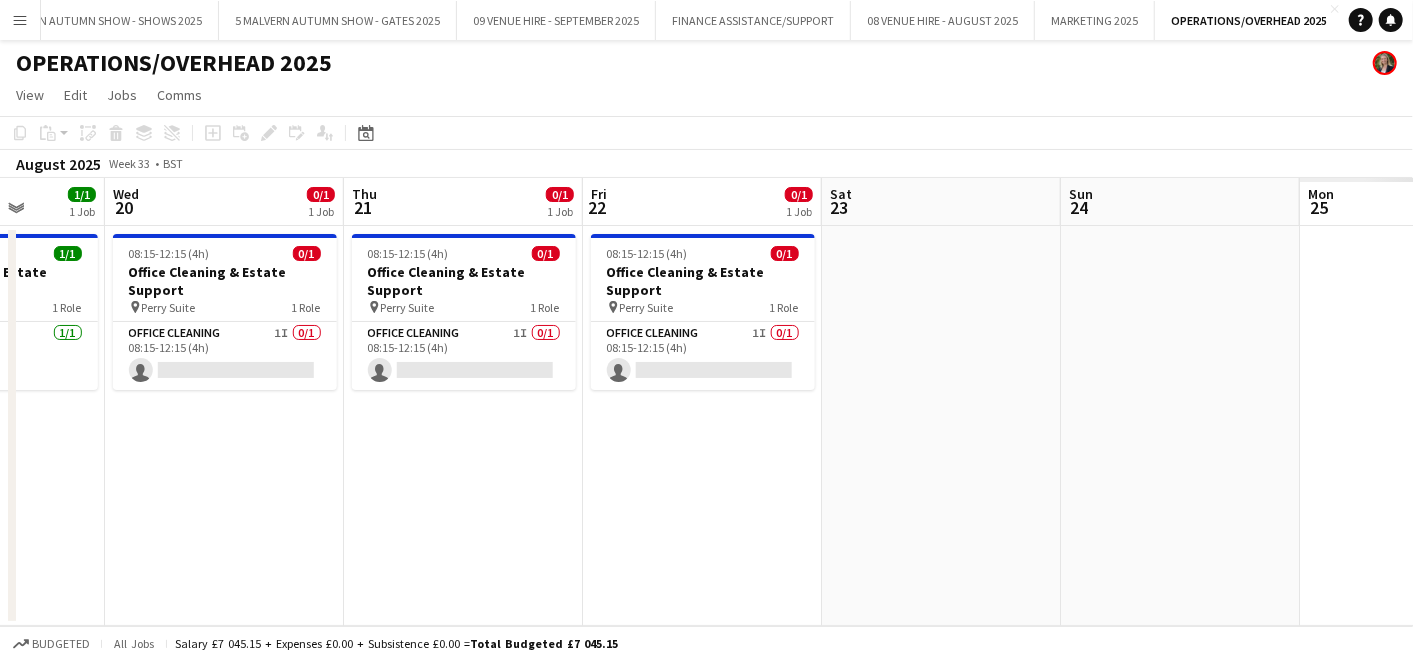 scroll, scrollTop: 0, scrollLeft: 614, axis: horizontal 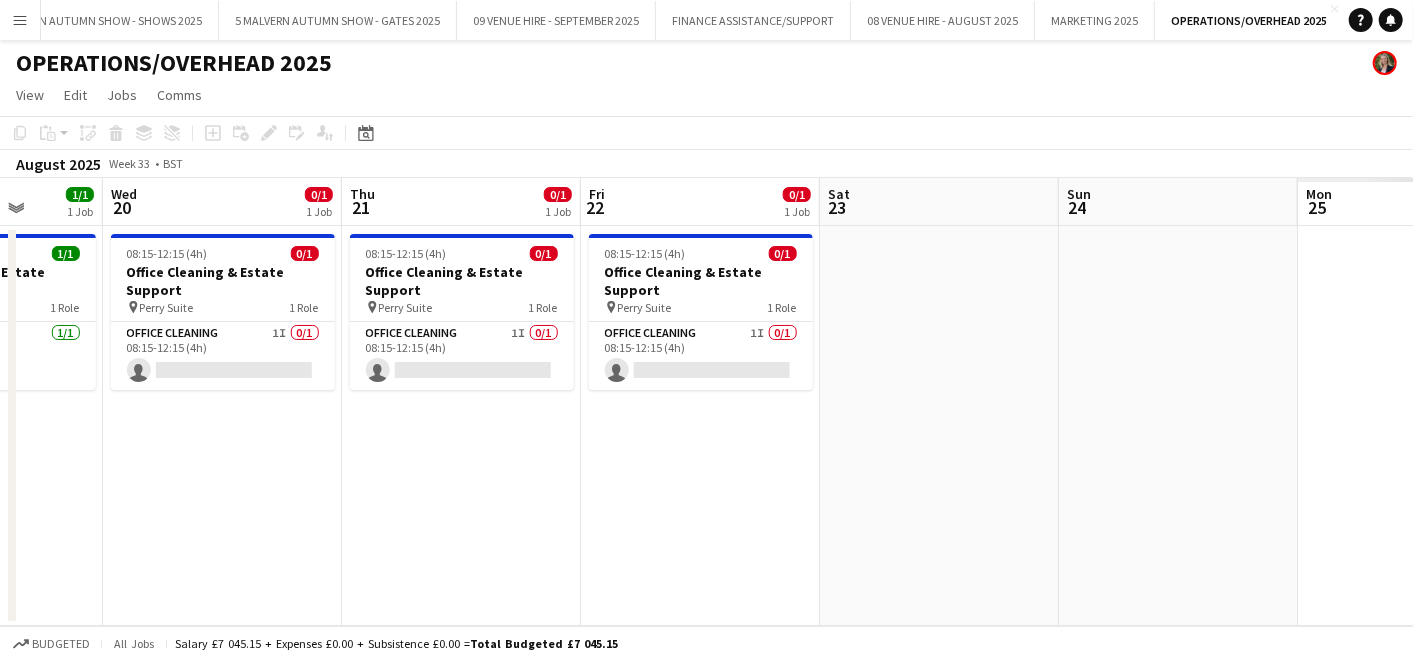 drag, startPoint x: 1204, startPoint y: 280, endPoint x: 483, endPoint y: 285, distance: 721.01733 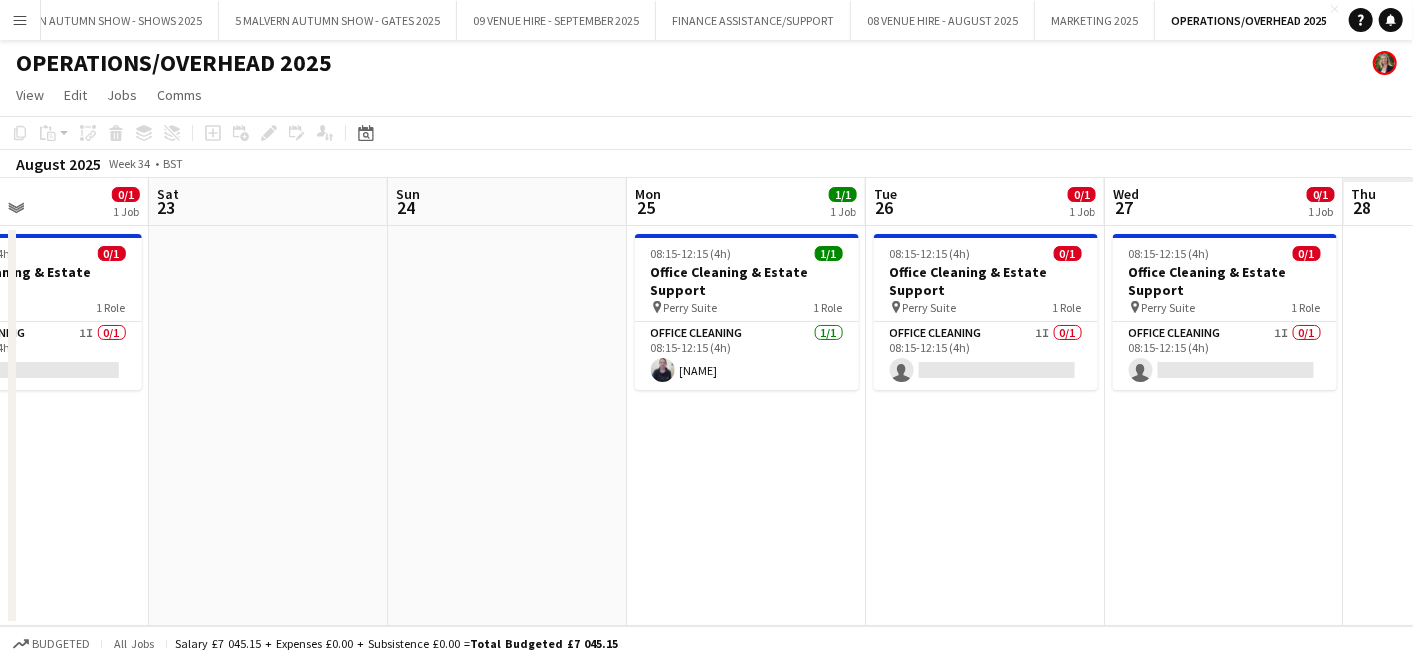 scroll, scrollTop: 0, scrollLeft: 616, axis: horizontal 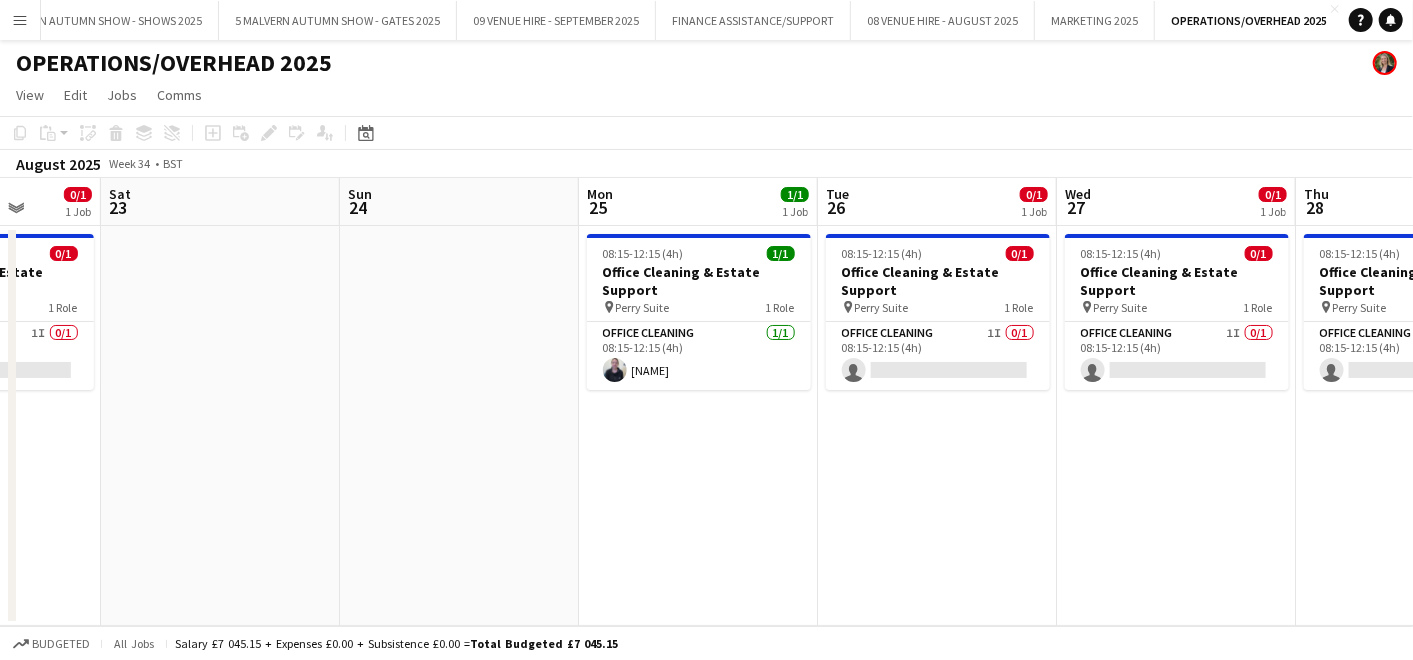 drag, startPoint x: 1165, startPoint y: 292, endPoint x: 445, endPoint y: 260, distance: 720.71075 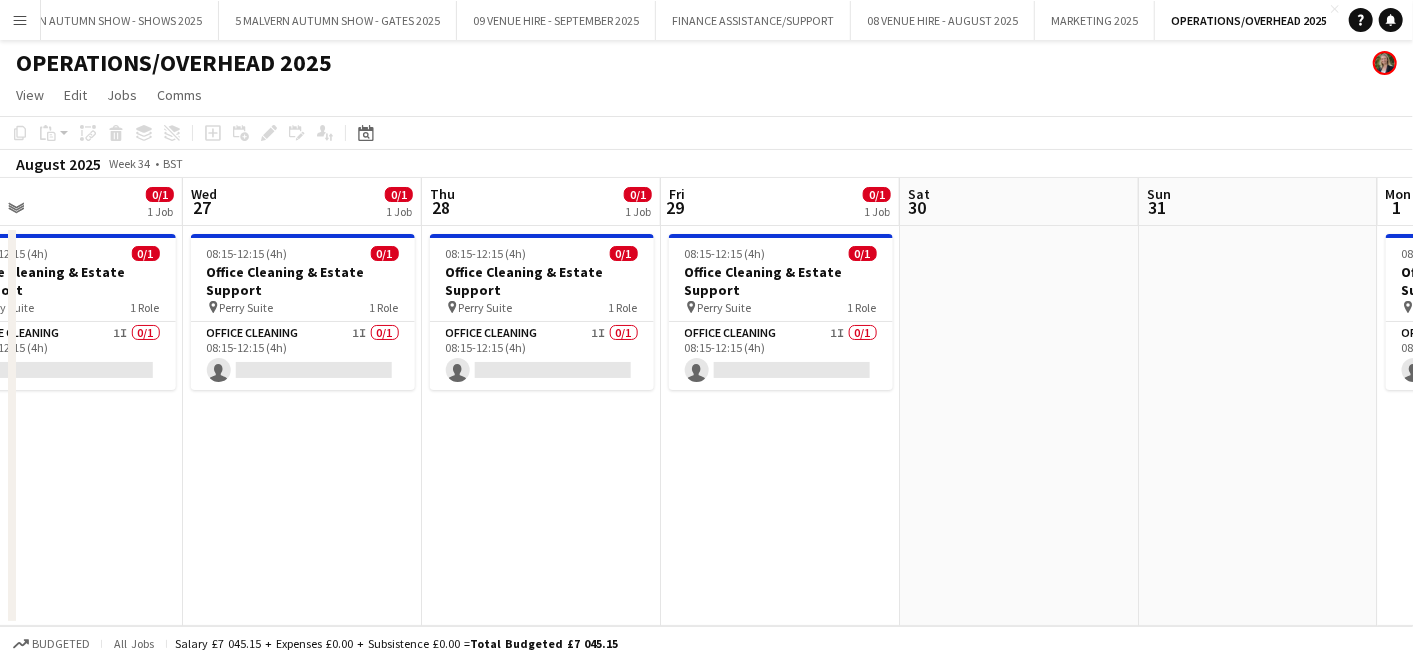 drag, startPoint x: 1379, startPoint y: 262, endPoint x: 505, endPoint y: 282, distance: 874.2288 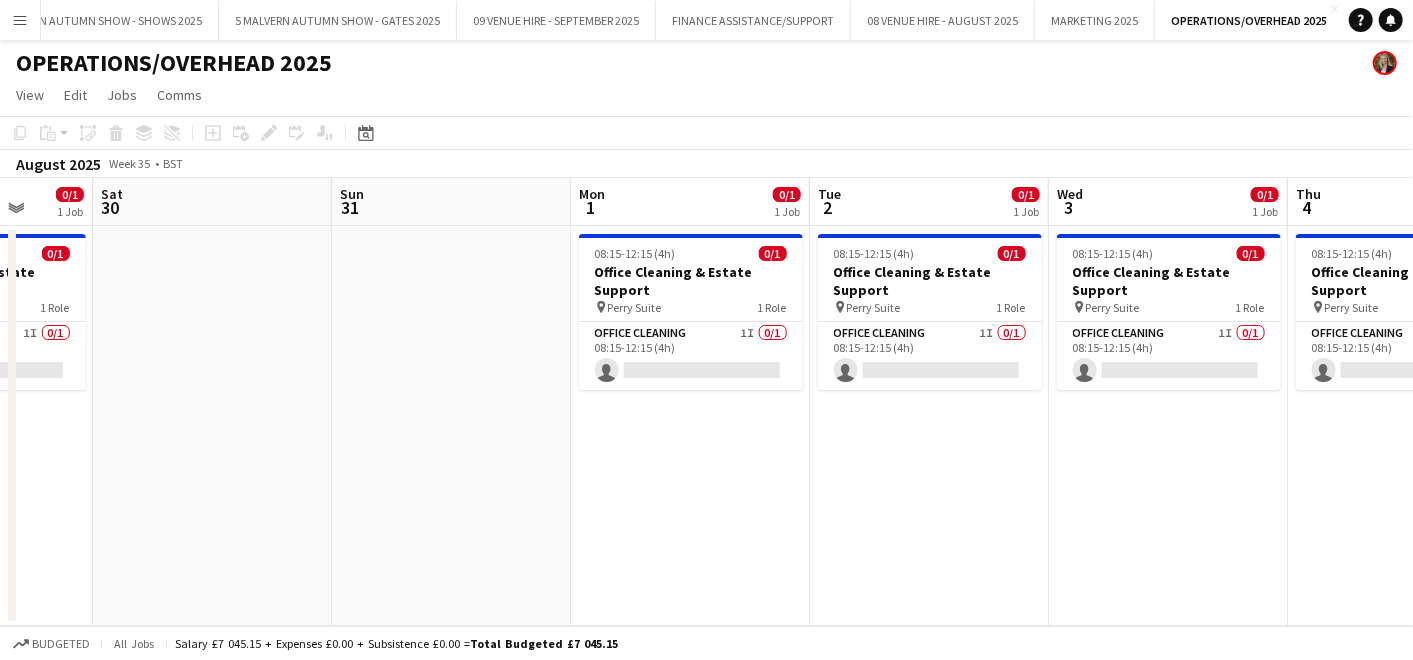 drag, startPoint x: 1305, startPoint y: 282, endPoint x: 498, endPoint y: 334, distance: 808.6736 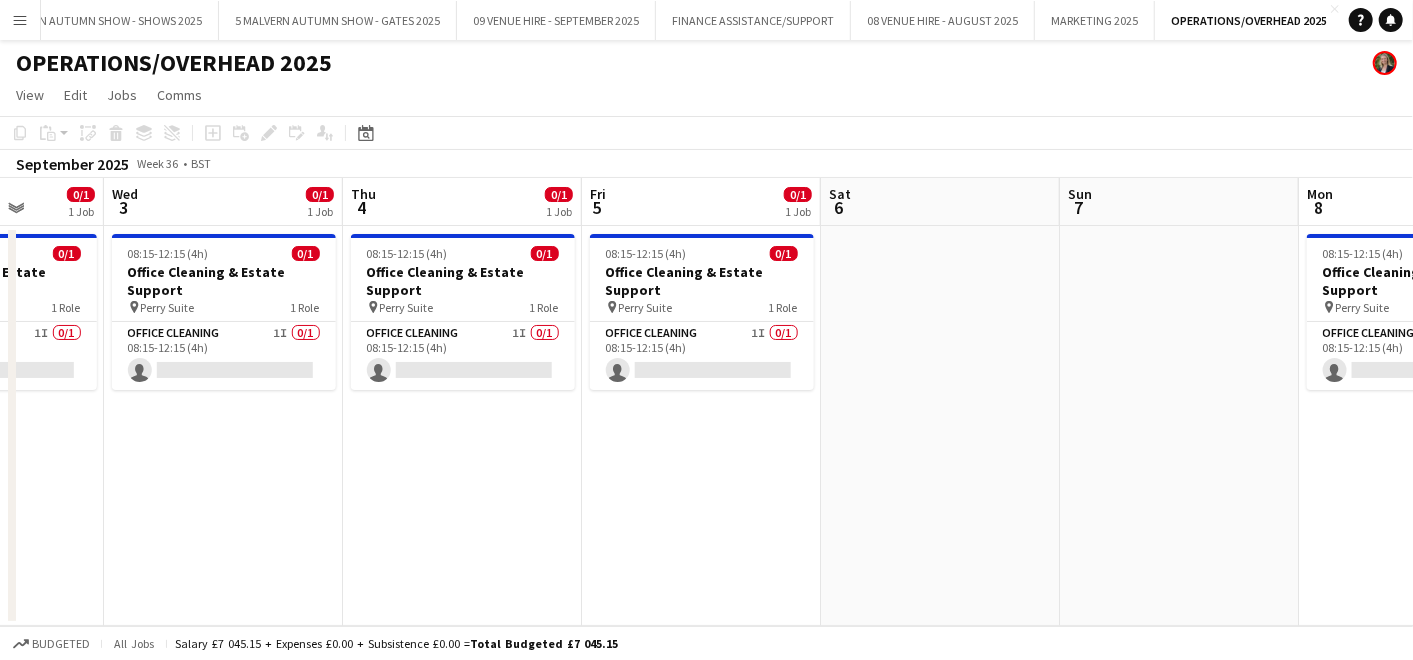 drag, startPoint x: 1285, startPoint y: 278, endPoint x: 339, endPoint y: 310, distance: 946.5411 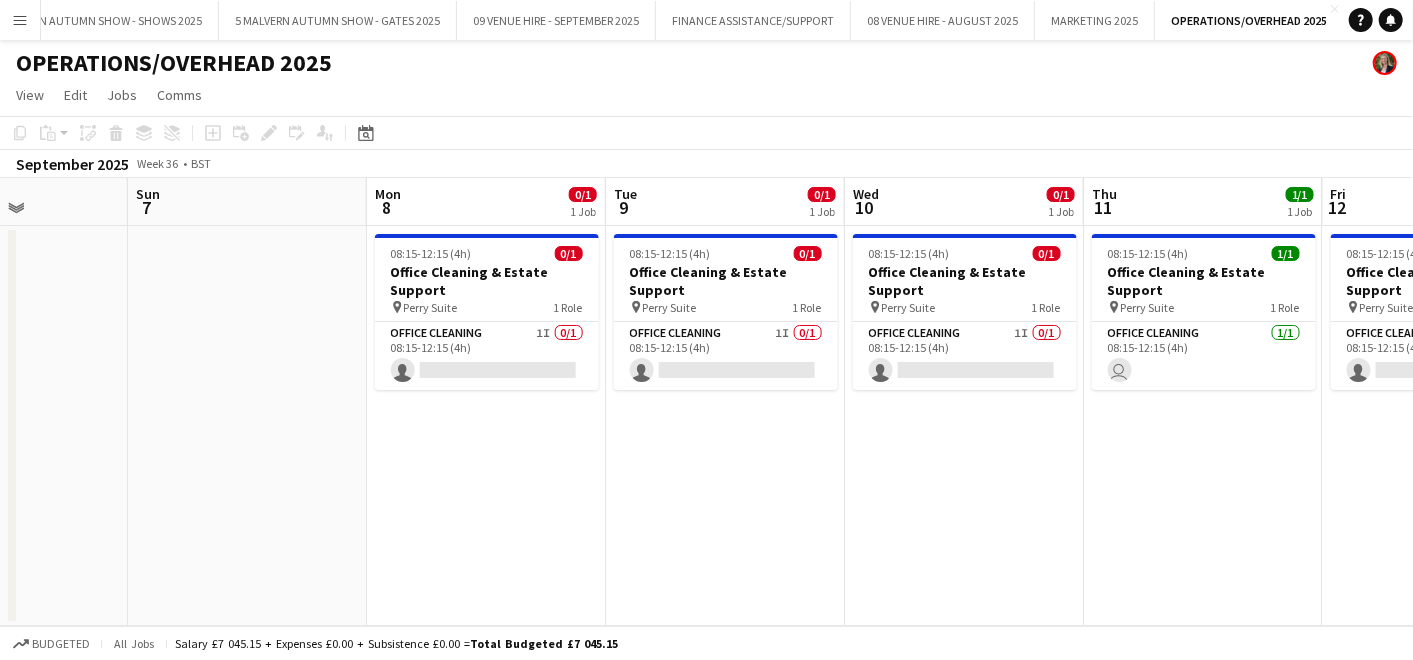 drag, startPoint x: 987, startPoint y: 298, endPoint x: 8, endPoint y: 325, distance: 979.37225 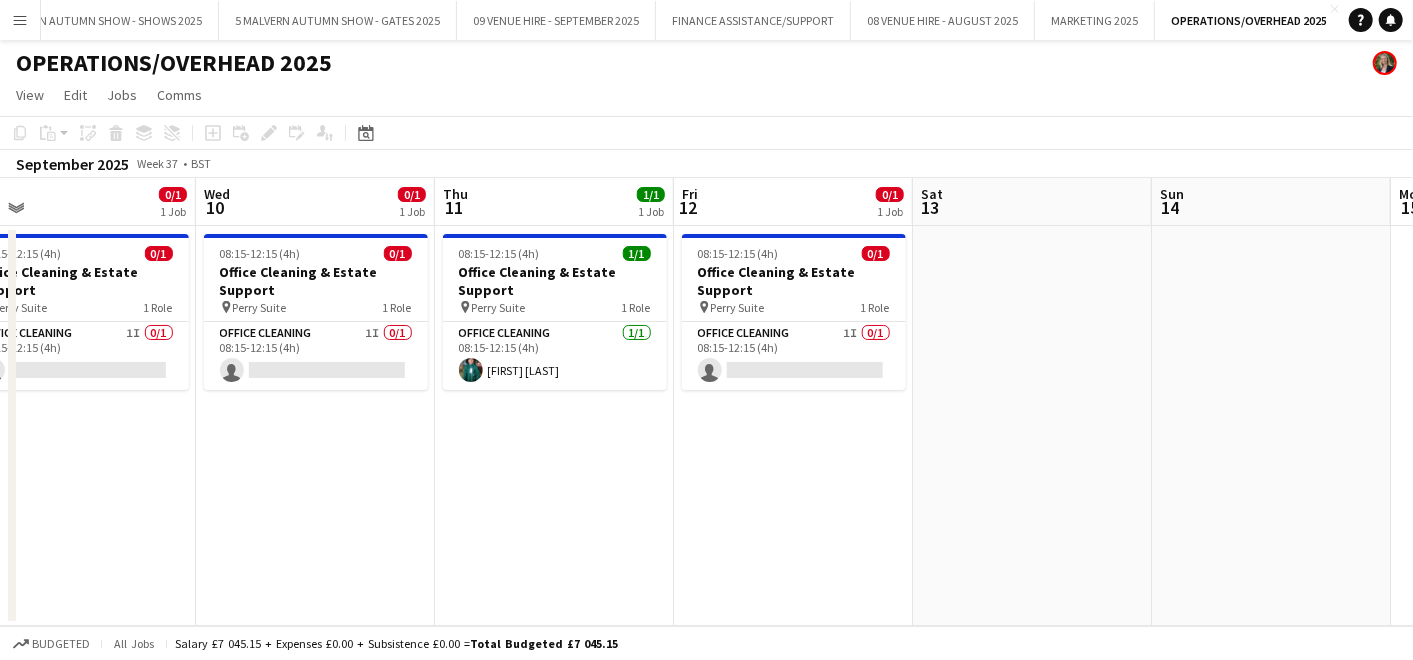 scroll, scrollTop: 0, scrollLeft: 608, axis: horizontal 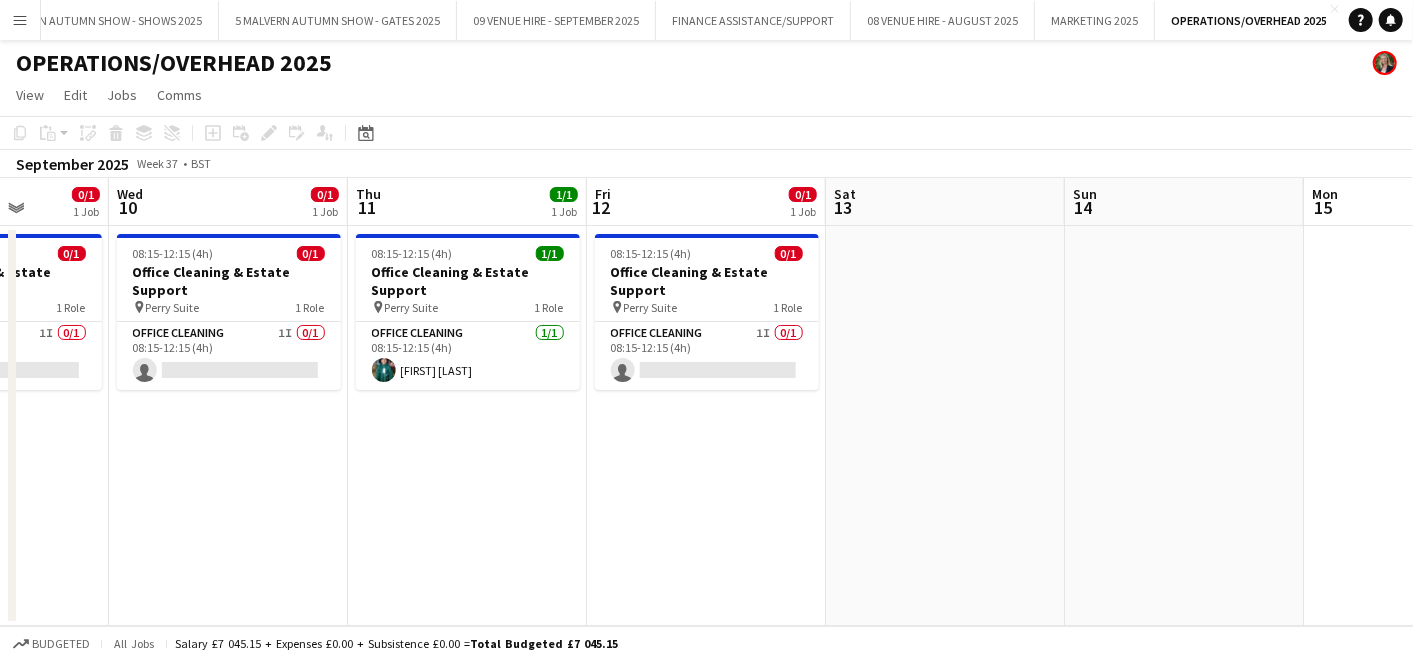 drag, startPoint x: 1162, startPoint y: 282, endPoint x: 187, endPoint y: 310, distance: 975.402 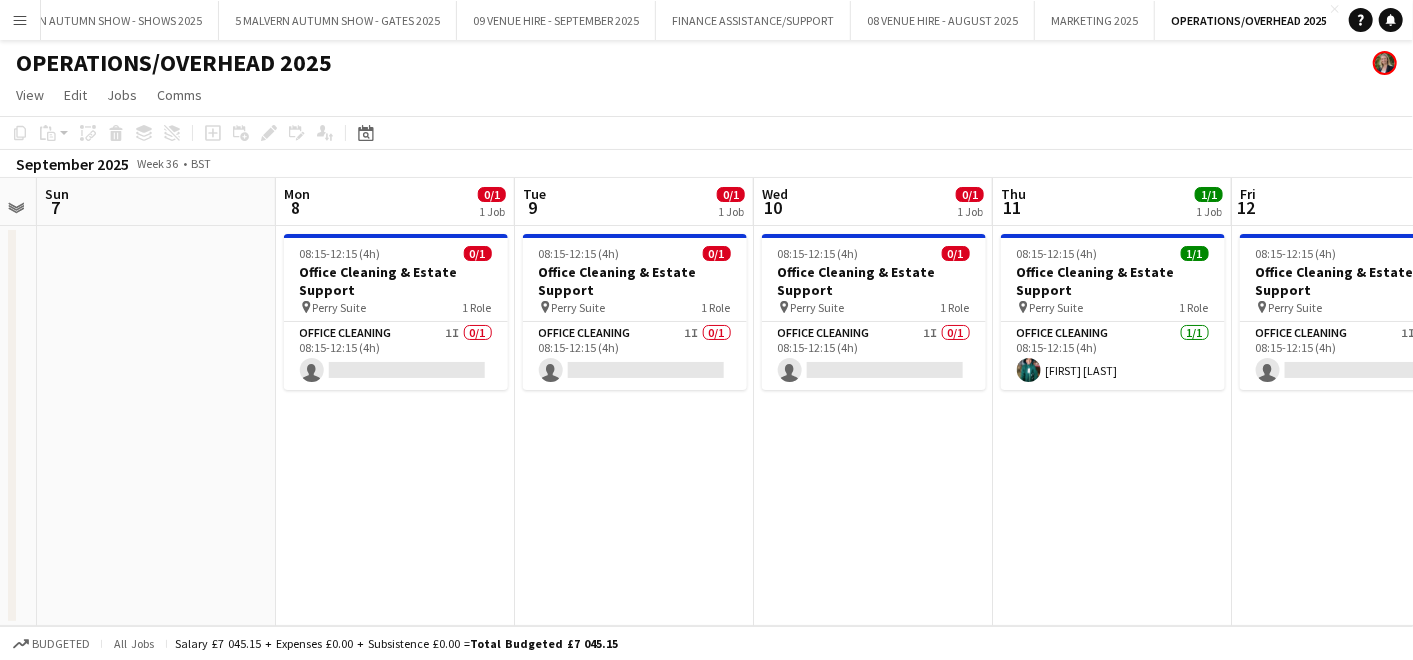 scroll, scrollTop: 0, scrollLeft: 630, axis: horizontal 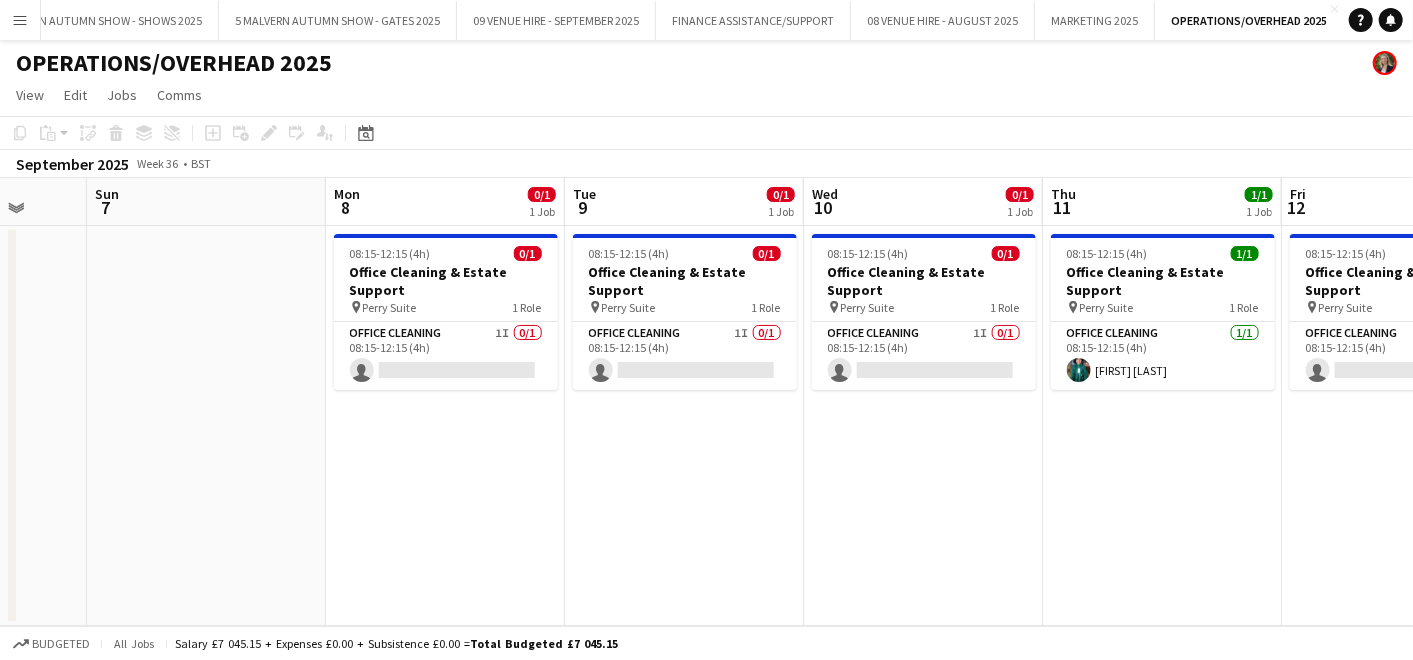 drag, startPoint x: 474, startPoint y: 514, endPoint x: 1417, endPoint y: 454, distance: 944.90686 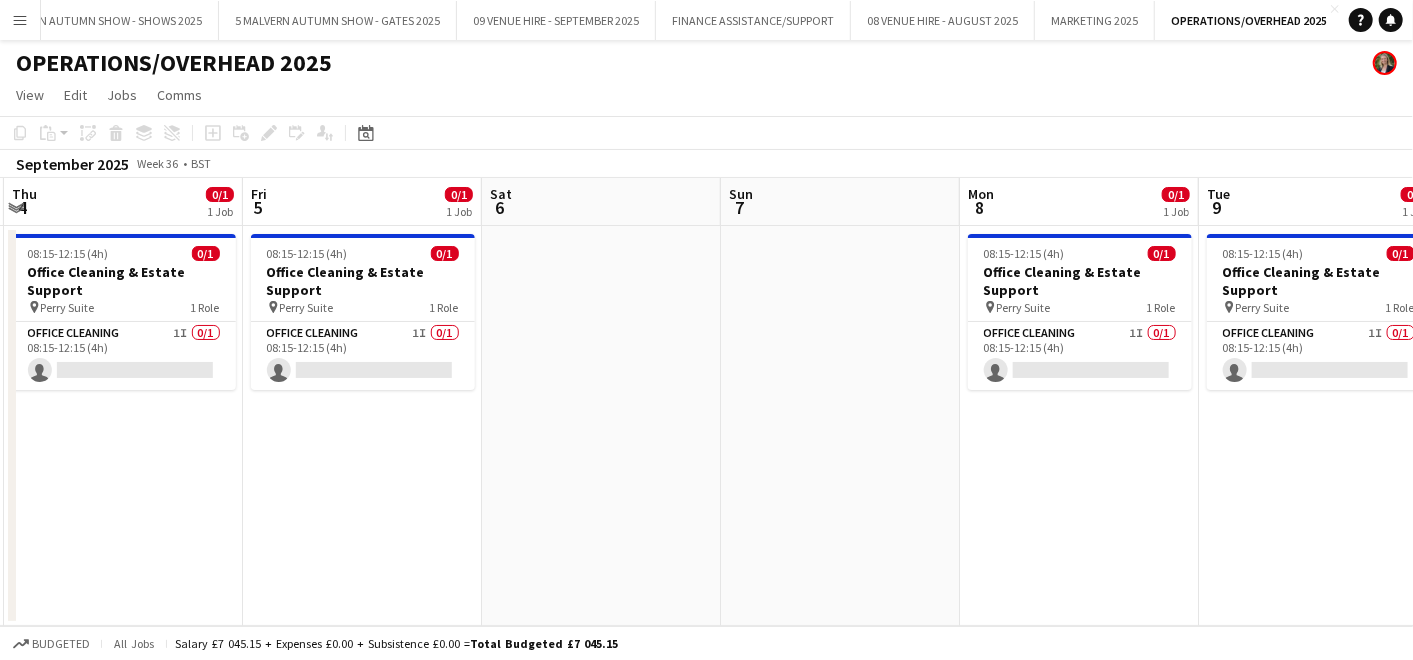 drag, startPoint x: 440, startPoint y: 256, endPoint x: 1335, endPoint y: 262, distance: 895.02014 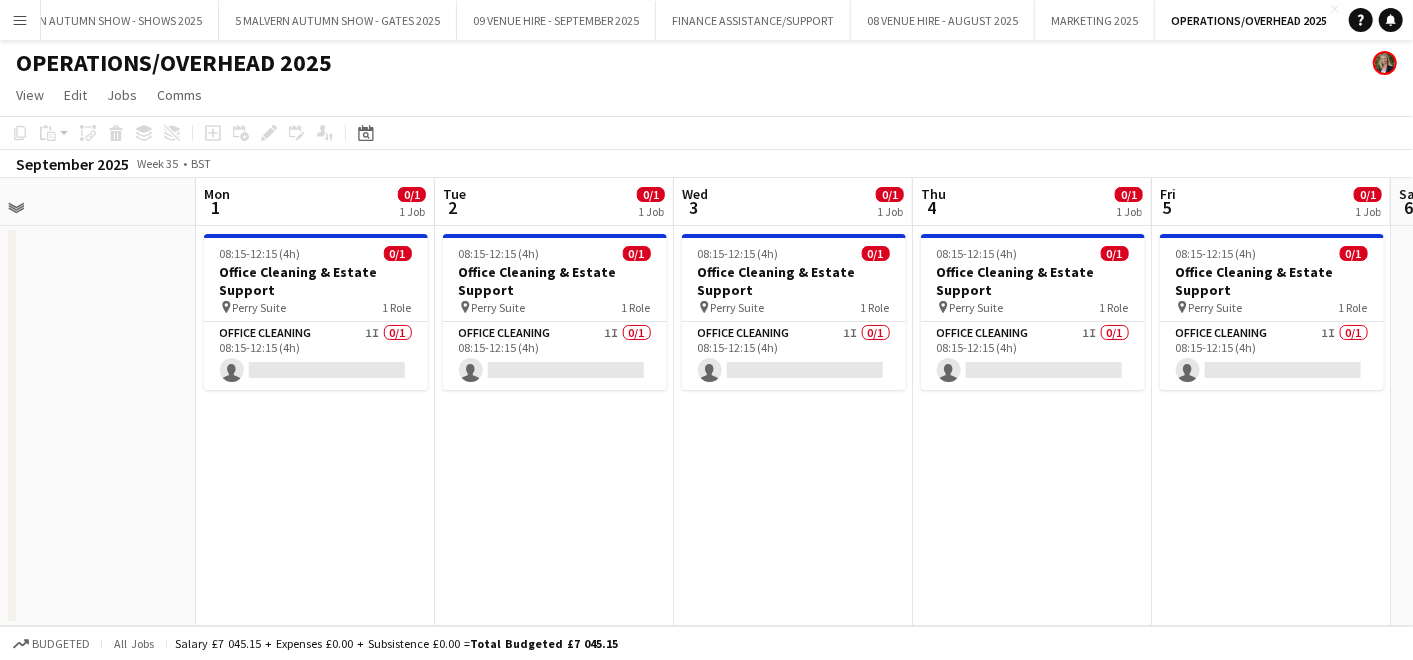 drag, startPoint x: 1048, startPoint y: 281, endPoint x: 1347, endPoint y: 305, distance: 299.96167 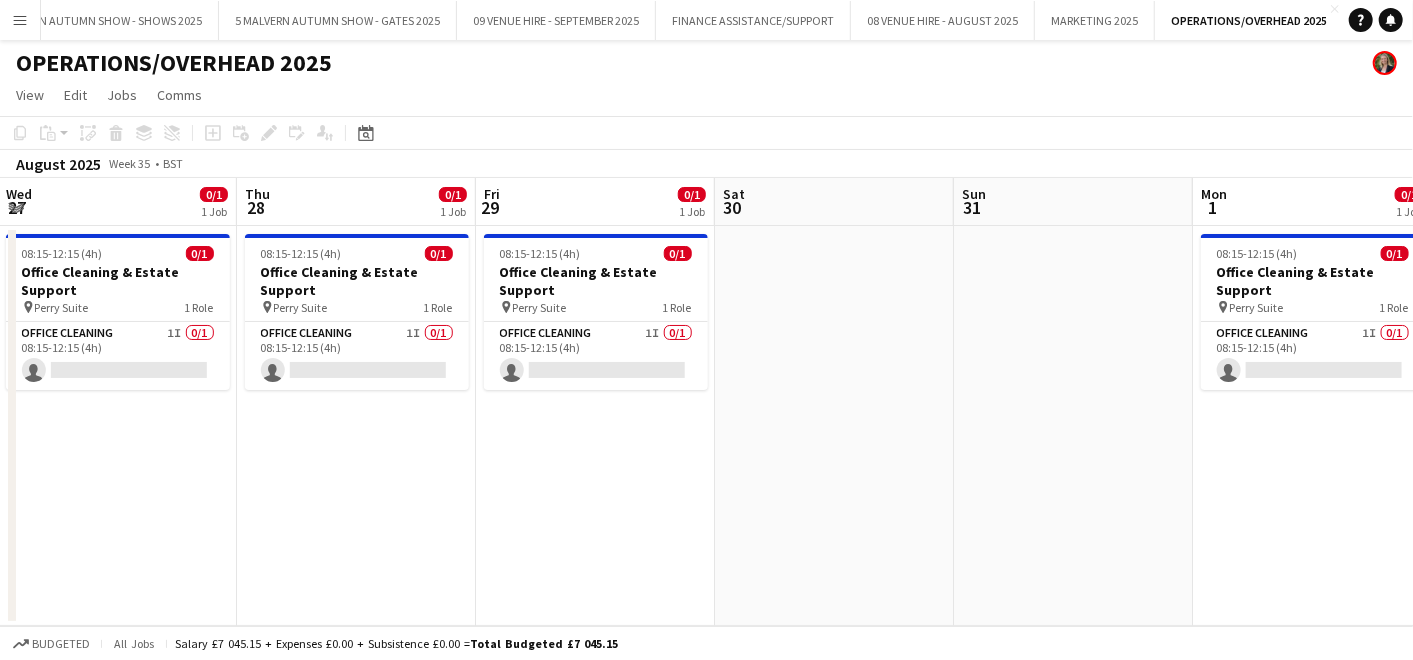 drag, startPoint x: 590, startPoint y: 243, endPoint x: 1417, endPoint y: 344, distance: 833.14465 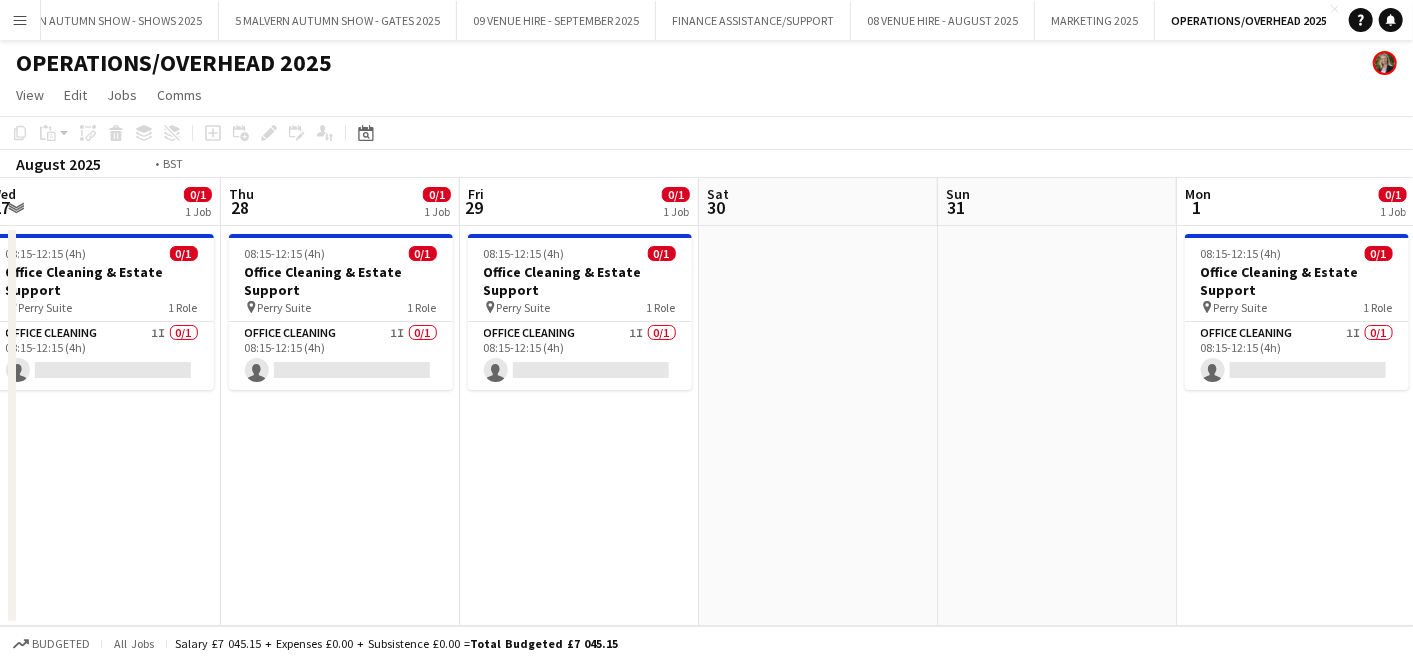 scroll, scrollTop: 0, scrollLeft: 534, axis: horizontal 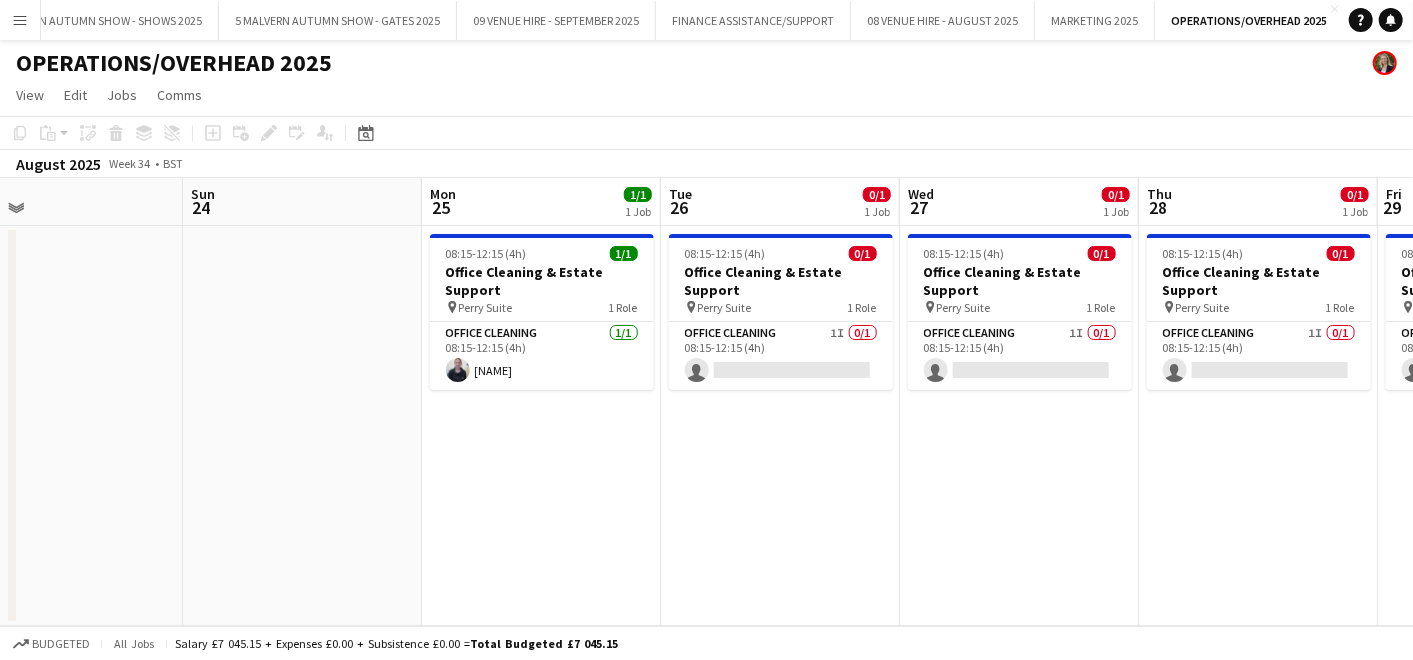 drag, startPoint x: 509, startPoint y: 390, endPoint x: 1417, endPoint y: 350, distance: 908.8806 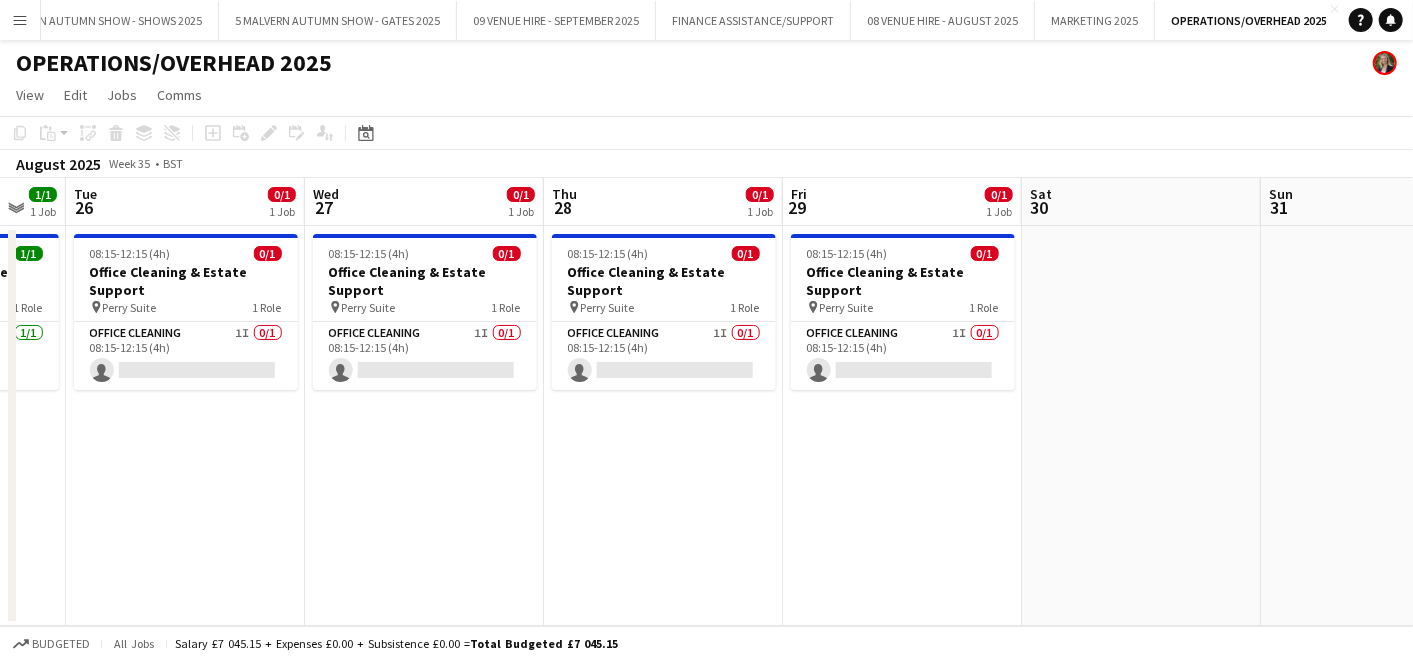 drag, startPoint x: 1180, startPoint y: 499, endPoint x: 584, endPoint y: 484, distance: 596.1887 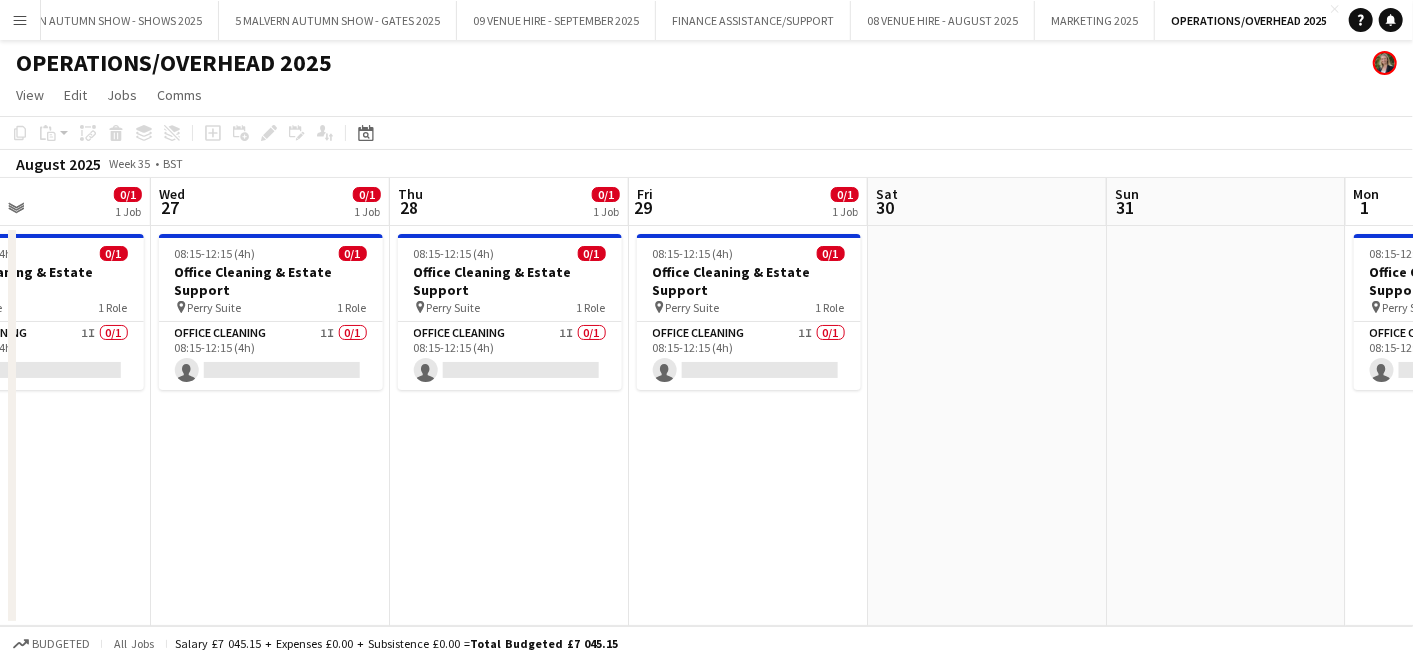 drag, startPoint x: 1242, startPoint y: 482, endPoint x: 611, endPoint y: 451, distance: 631.76105 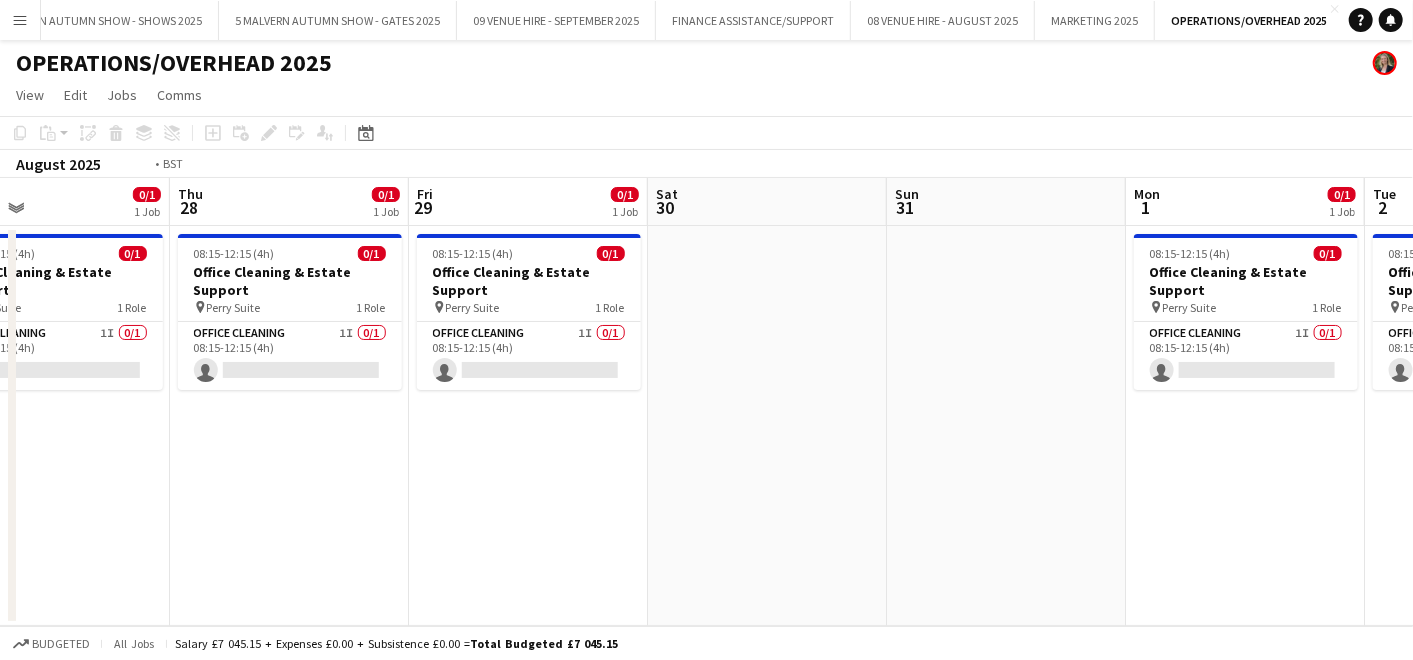 drag, startPoint x: 1368, startPoint y: 505, endPoint x: 422, endPoint y: 460, distance: 947.0697 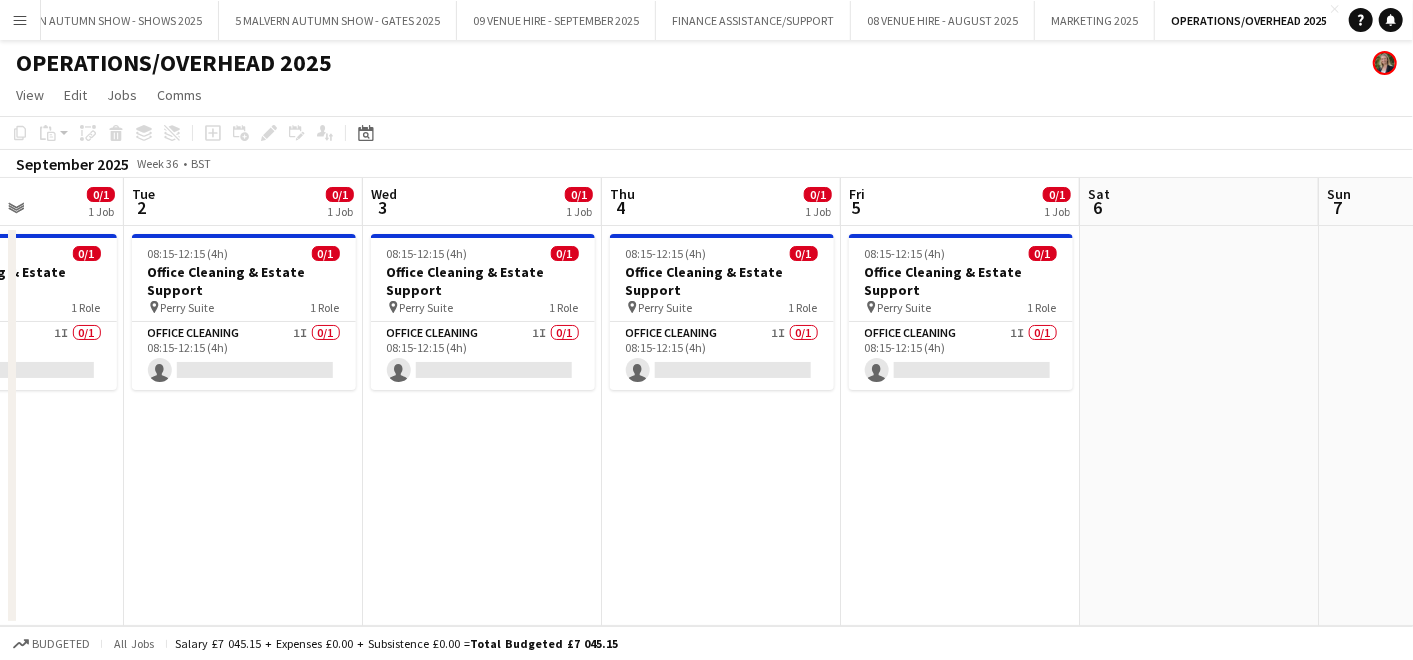 drag, startPoint x: 519, startPoint y: 458, endPoint x: 429, endPoint y: 454, distance: 90.088844 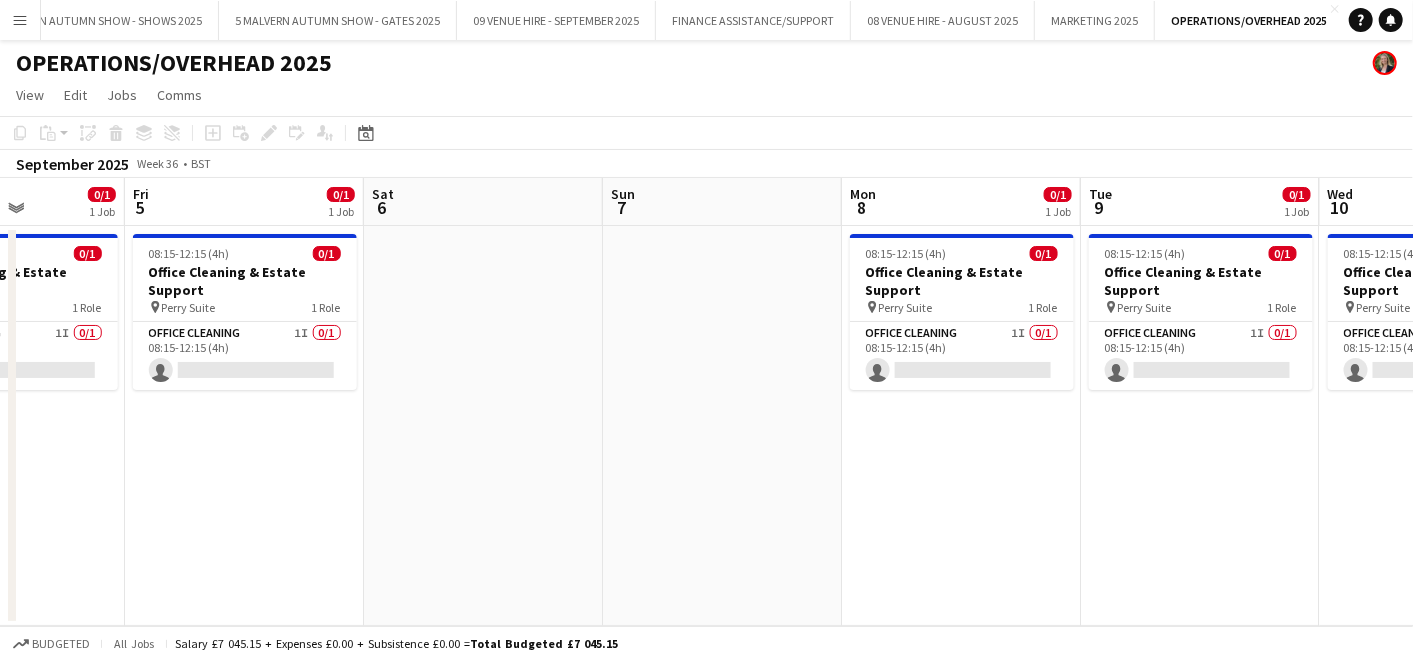 drag, startPoint x: 1059, startPoint y: 445, endPoint x: 490, endPoint y: 428, distance: 569.2539 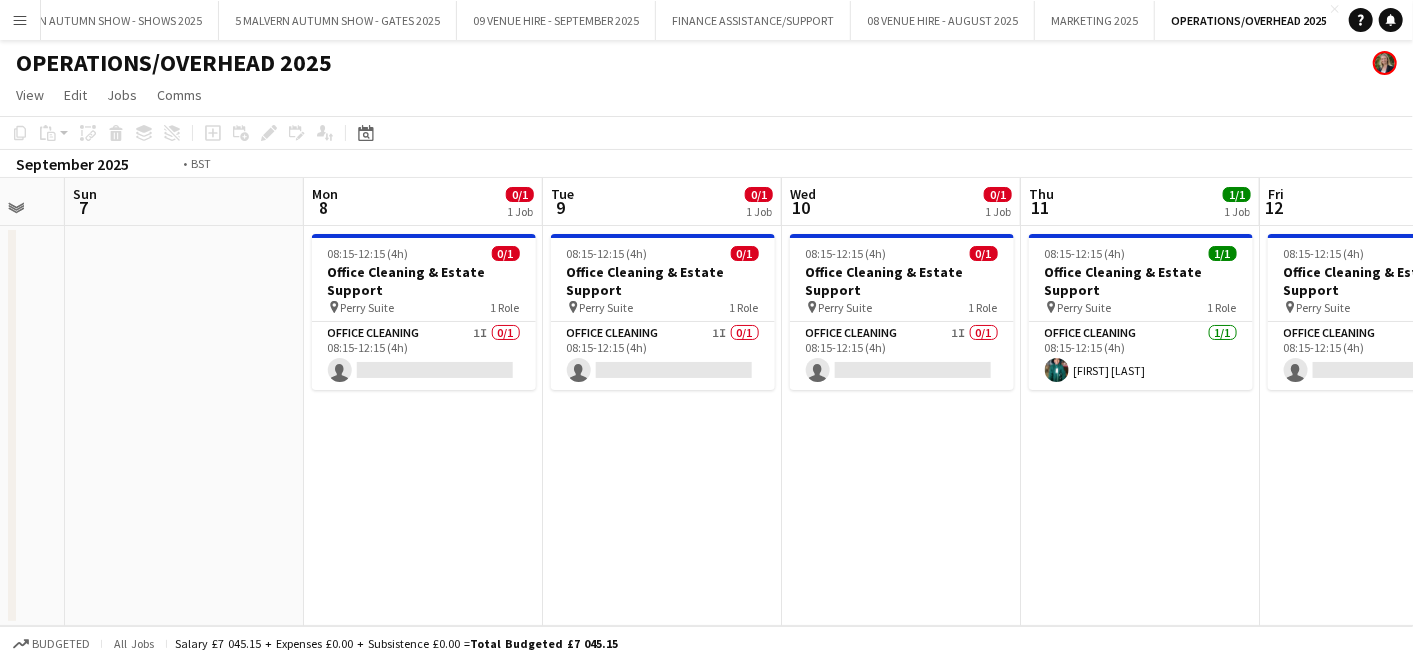 drag, startPoint x: 1128, startPoint y: 475, endPoint x: 740, endPoint y: 429, distance: 390.7173 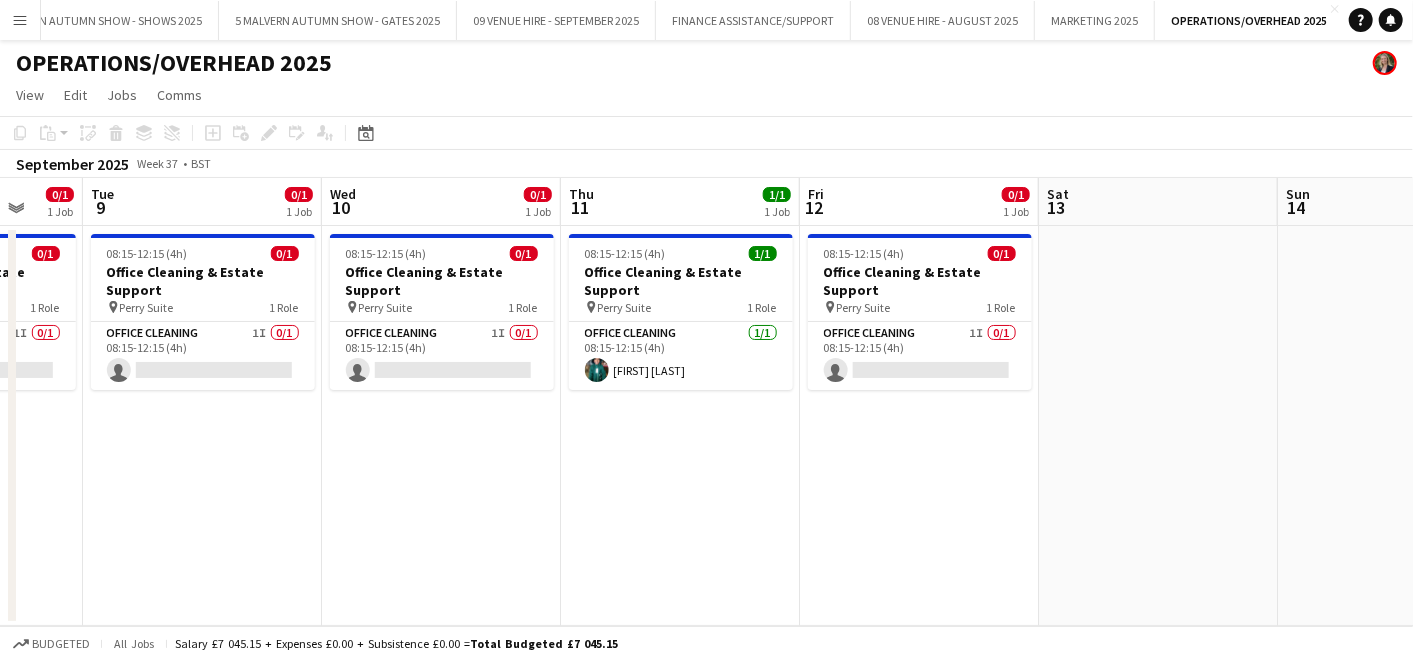 drag, startPoint x: 1009, startPoint y: 454, endPoint x: 442, endPoint y: 422, distance: 567.9023 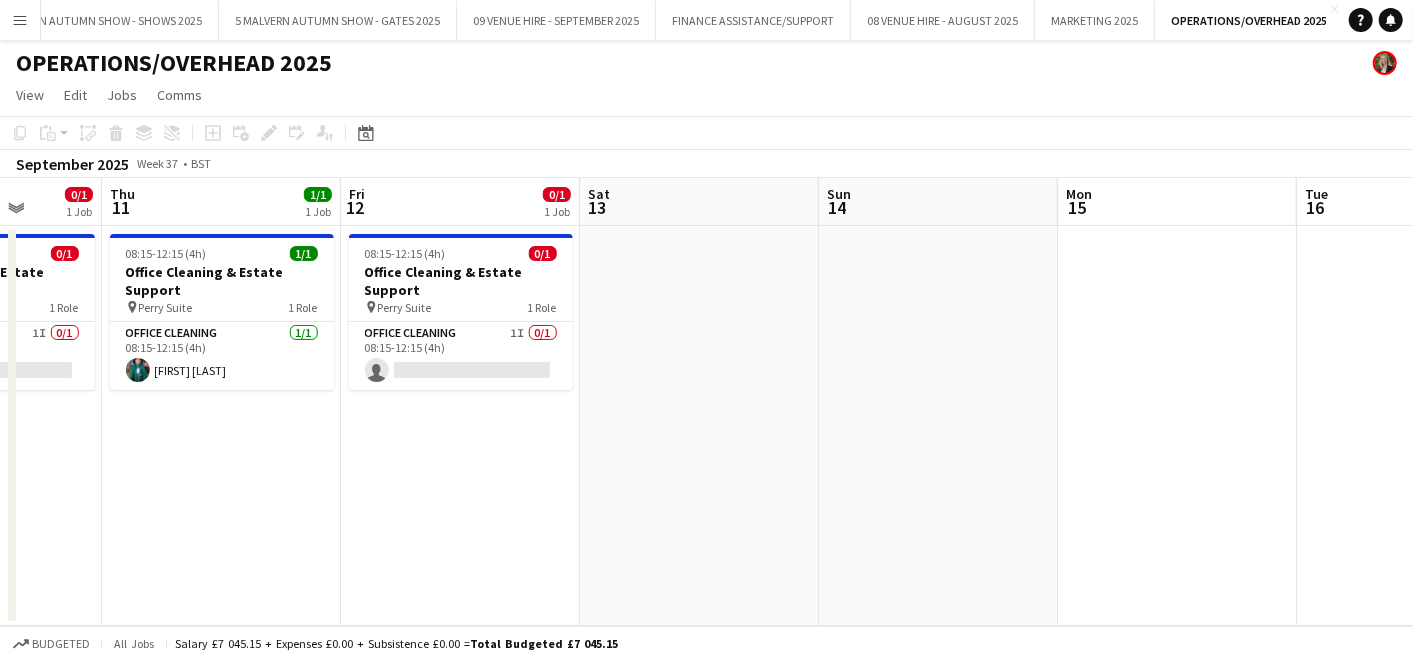 drag, startPoint x: 1266, startPoint y: 494, endPoint x: 625, endPoint y: 452, distance: 642.3745 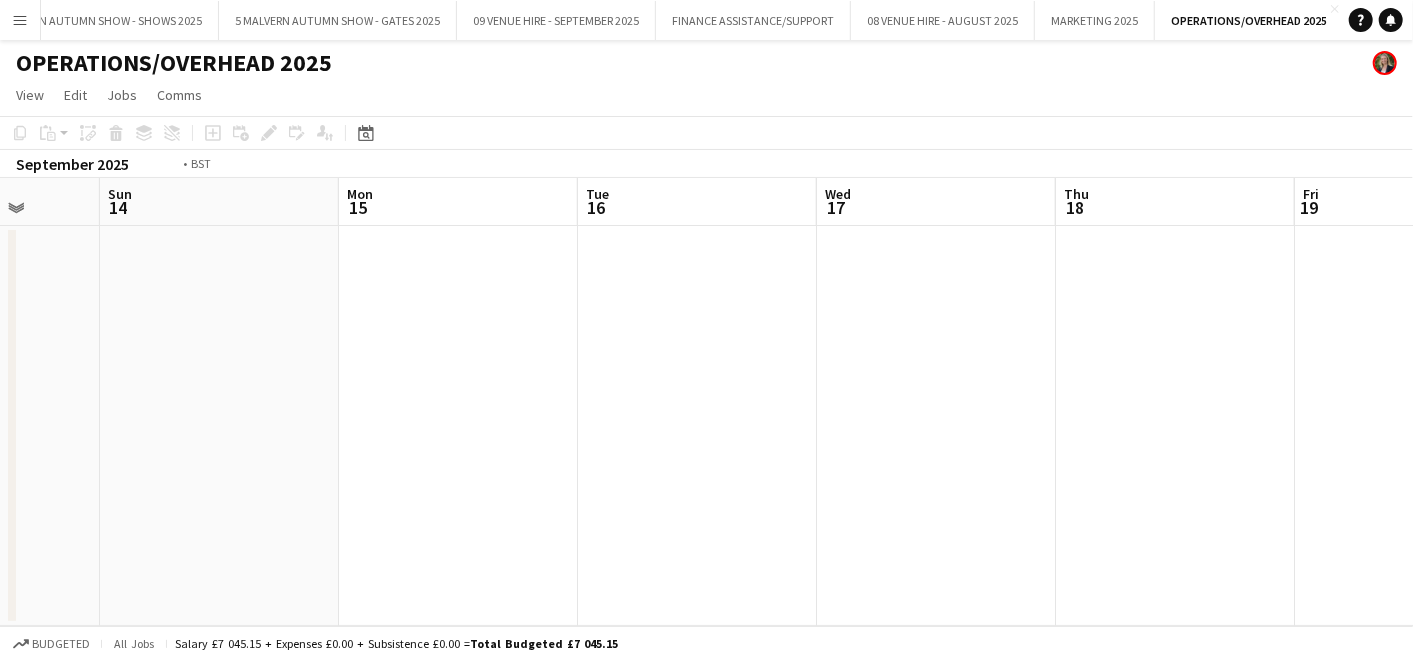 drag, startPoint x: 848, startPoint y: 451, endPoint x: 427, endPoint y: 457, distance: 421.04276 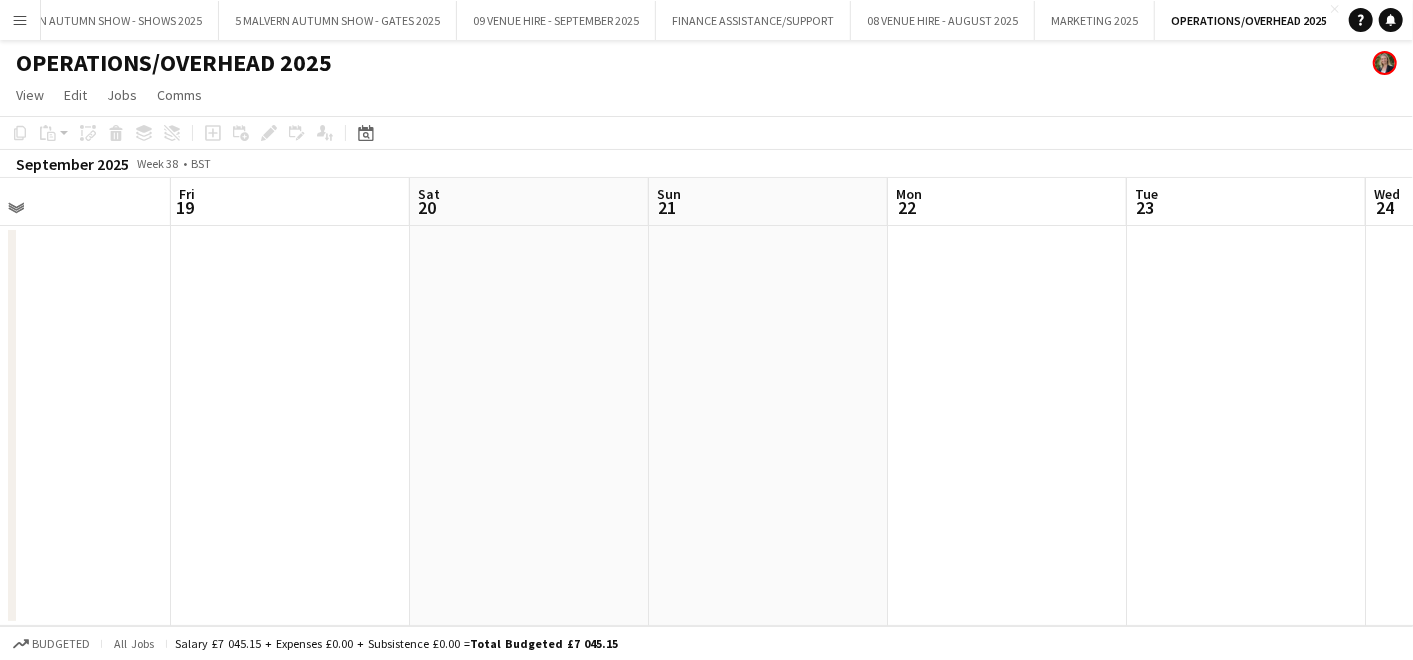 drag, startPoint x: 961, startPoint y: 491, endPoint x: 1182, endPoint y: 444, distance: 225.94247 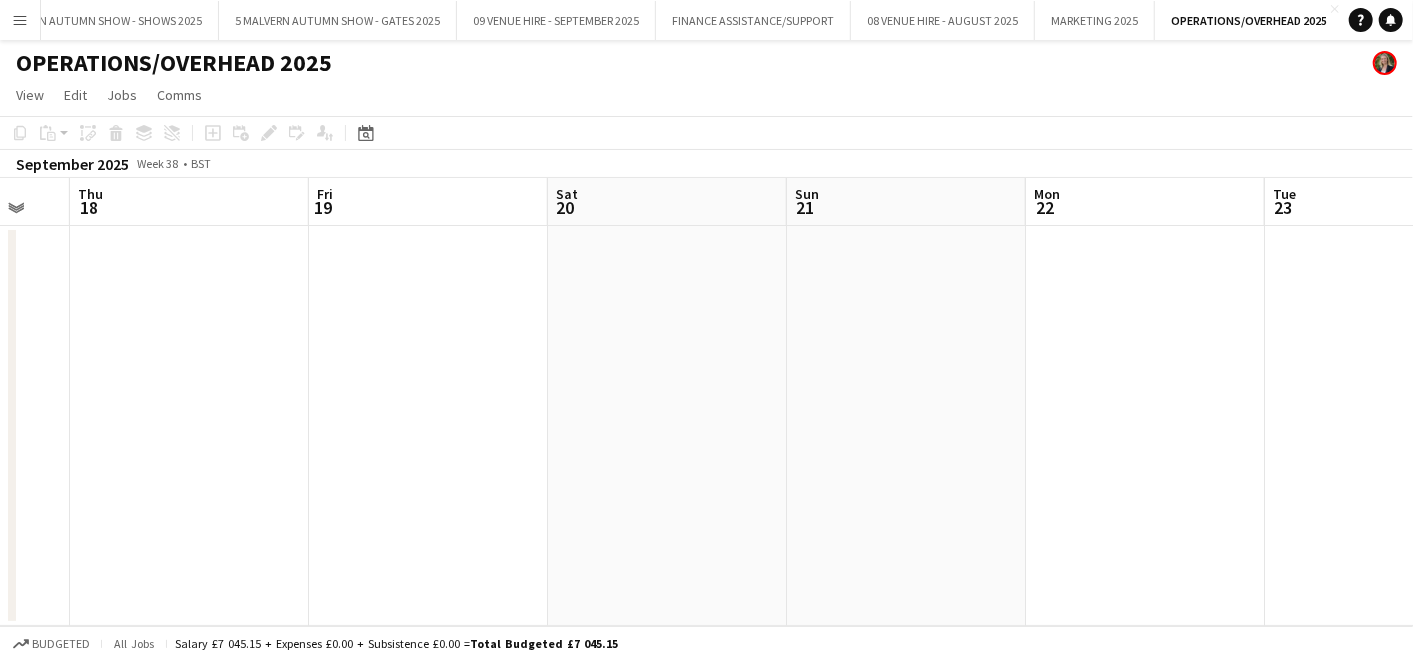 scroll, scrollTop: 0, scrollLeft: 775, axis: horizontal 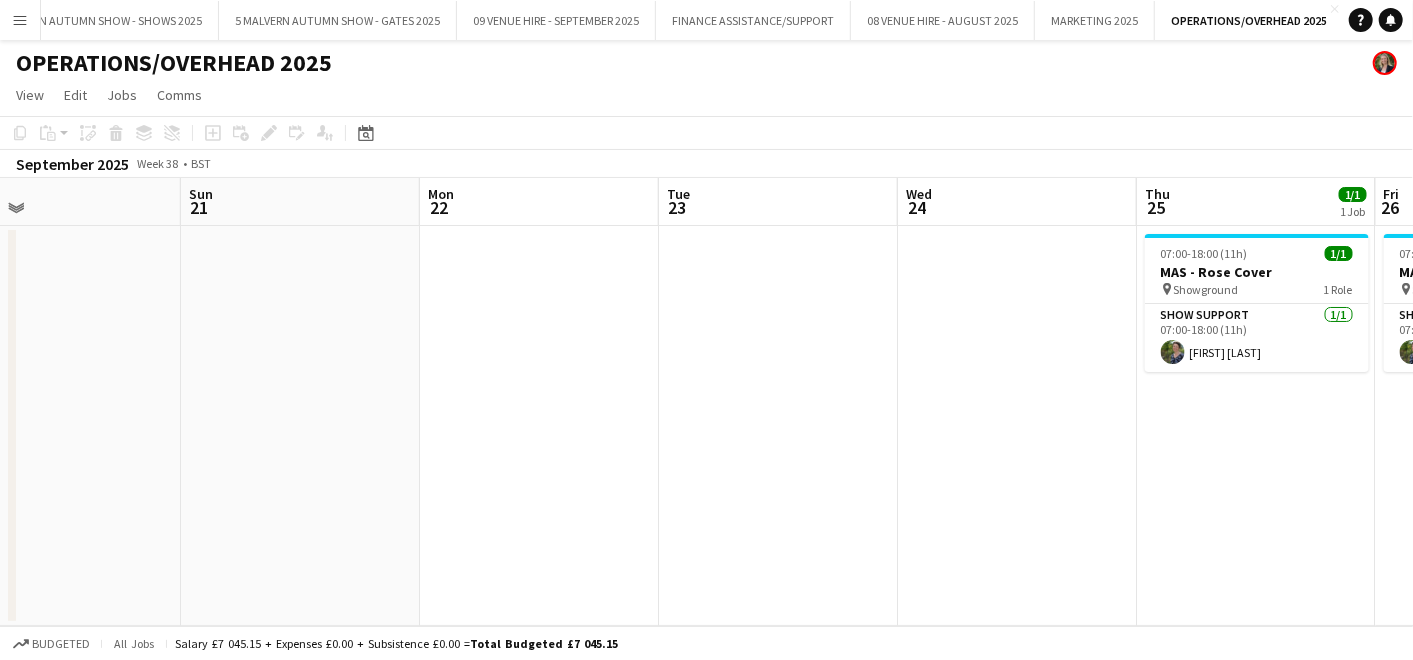 drag, startPoint x: 1182, startPoint y: 444, endPoint x: -5, endPoint y: 448, distance: 1187.0067 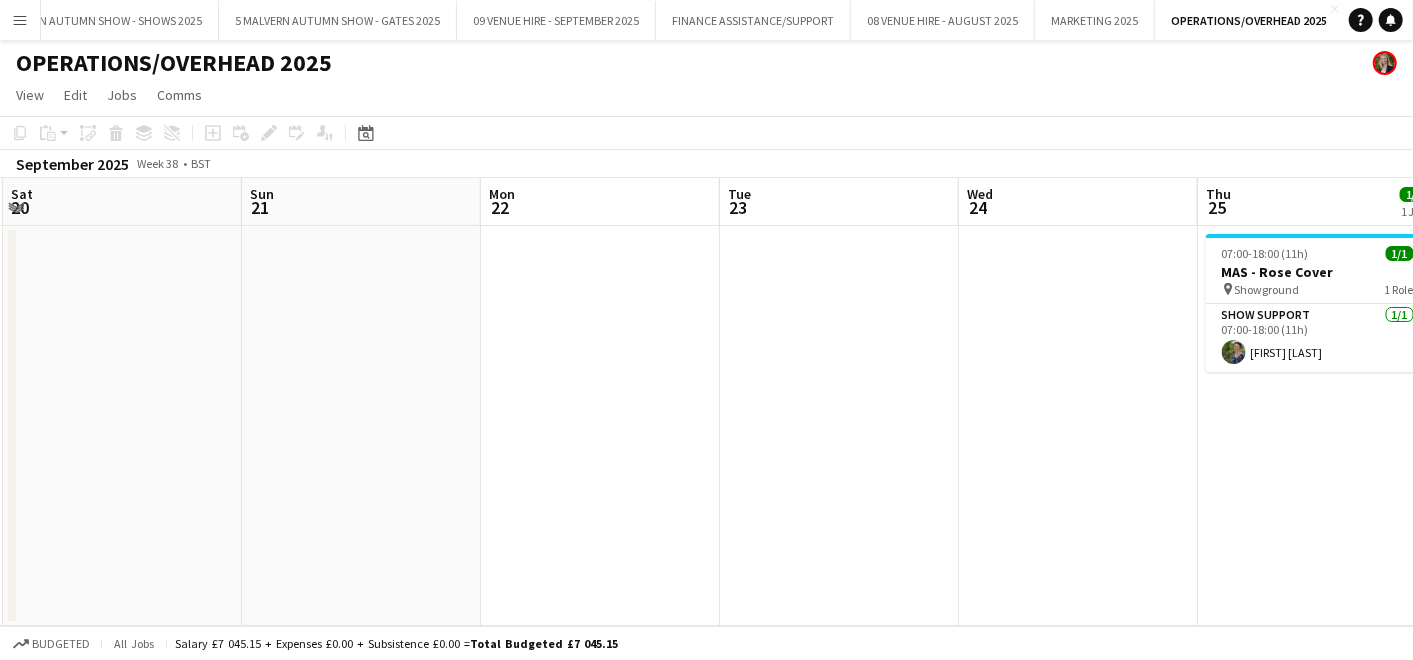 drag, startPoint x: 545, startPoint y: 460, endPoint x: 1412, endPoint y: 367, distance: 871.97363 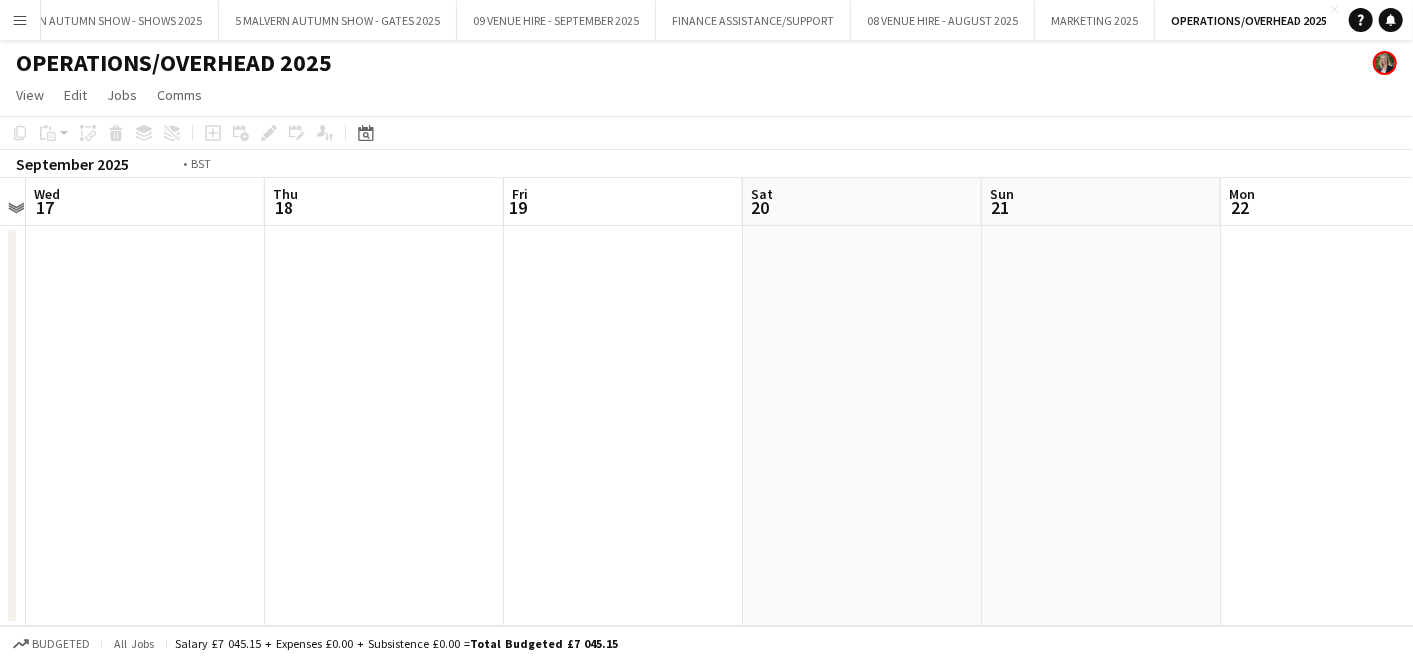 drag, startPoint x: 1049, startPoint y: 388, endPoint x: 1272, endPoint y: 376, distance: 223.32263 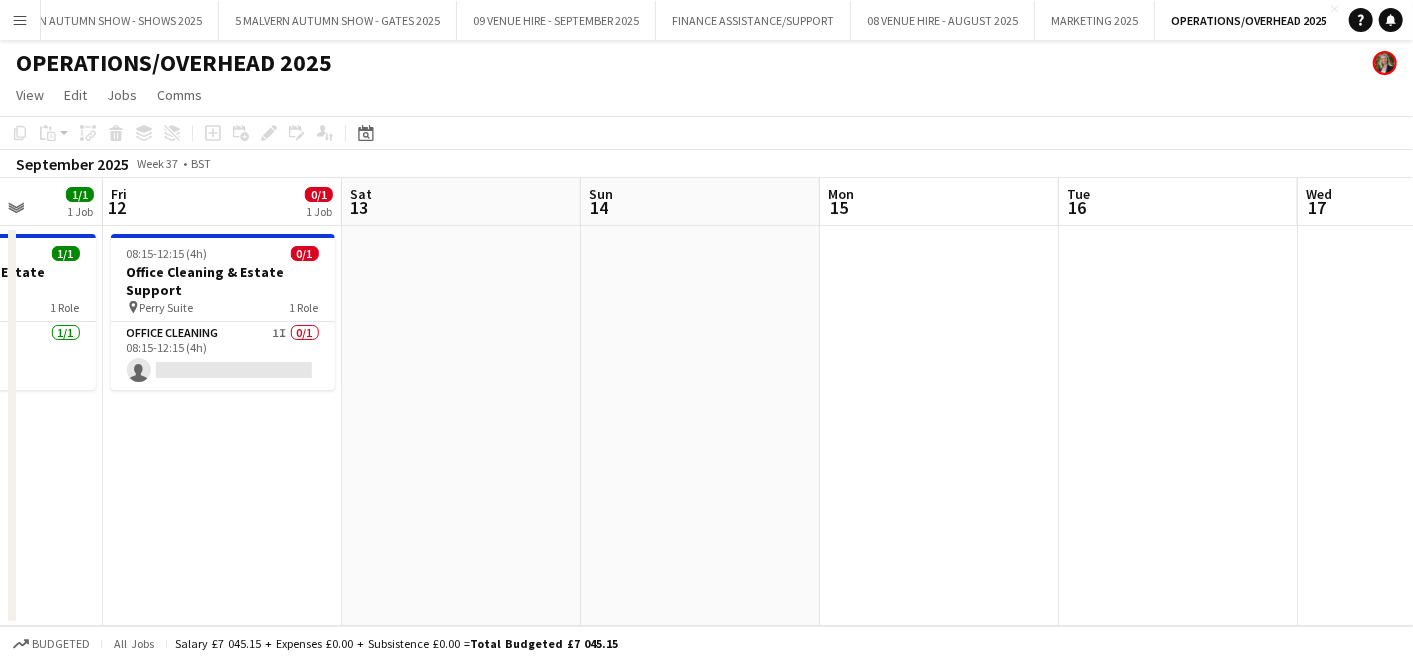 drag, startPoint x: 1177, startPoint y: 370, endPoint x: 1301, endPoint y: 388, distance: 125.299644 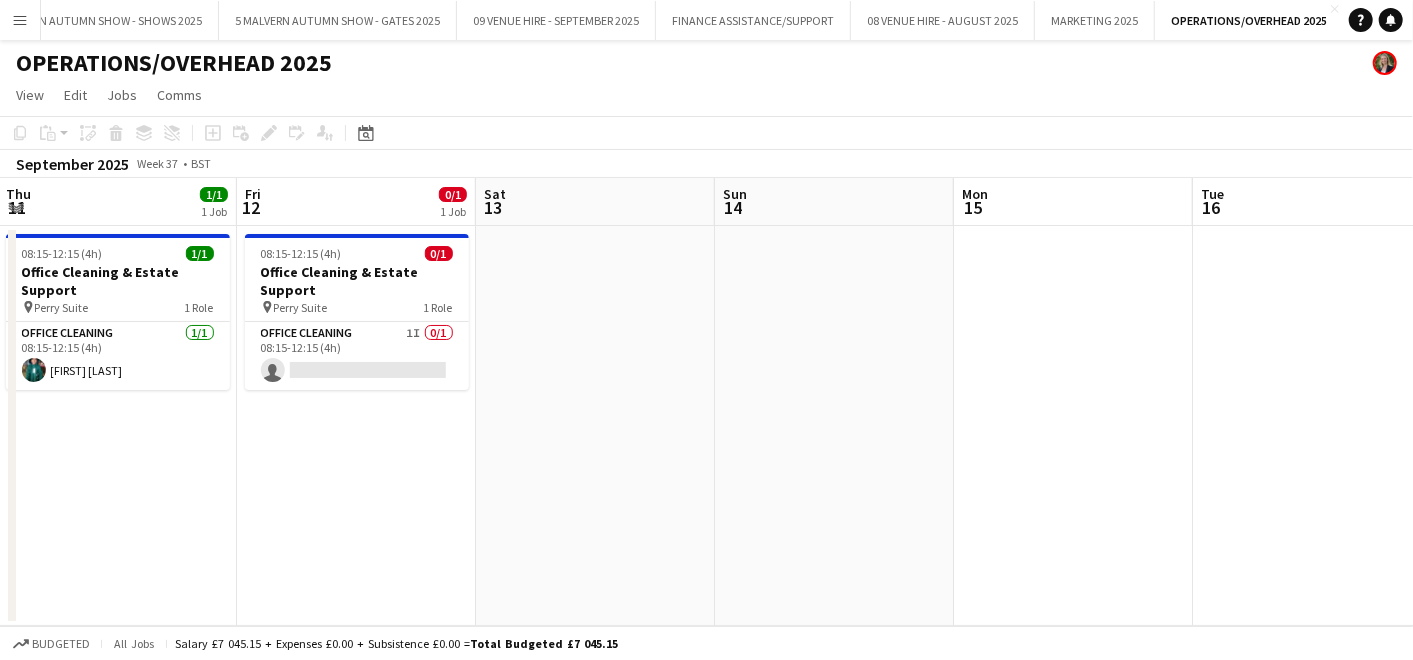 drag, startPoint x: 578, startPoint y: 381, endPoint x: 1330, endPoint y: 349, distance: 752.68054 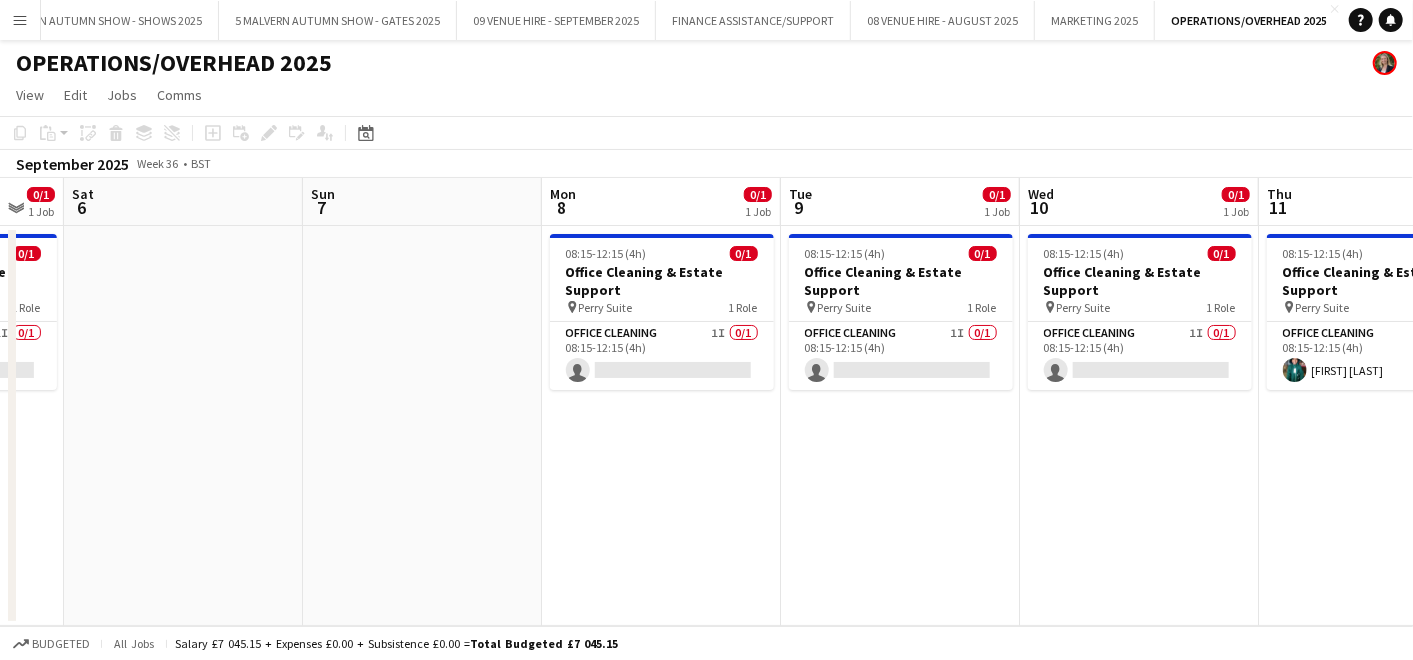 drag, startPoint x: 762, startPoint y: 511, endPoint x: 979, endPoint y: 511, distance: 217 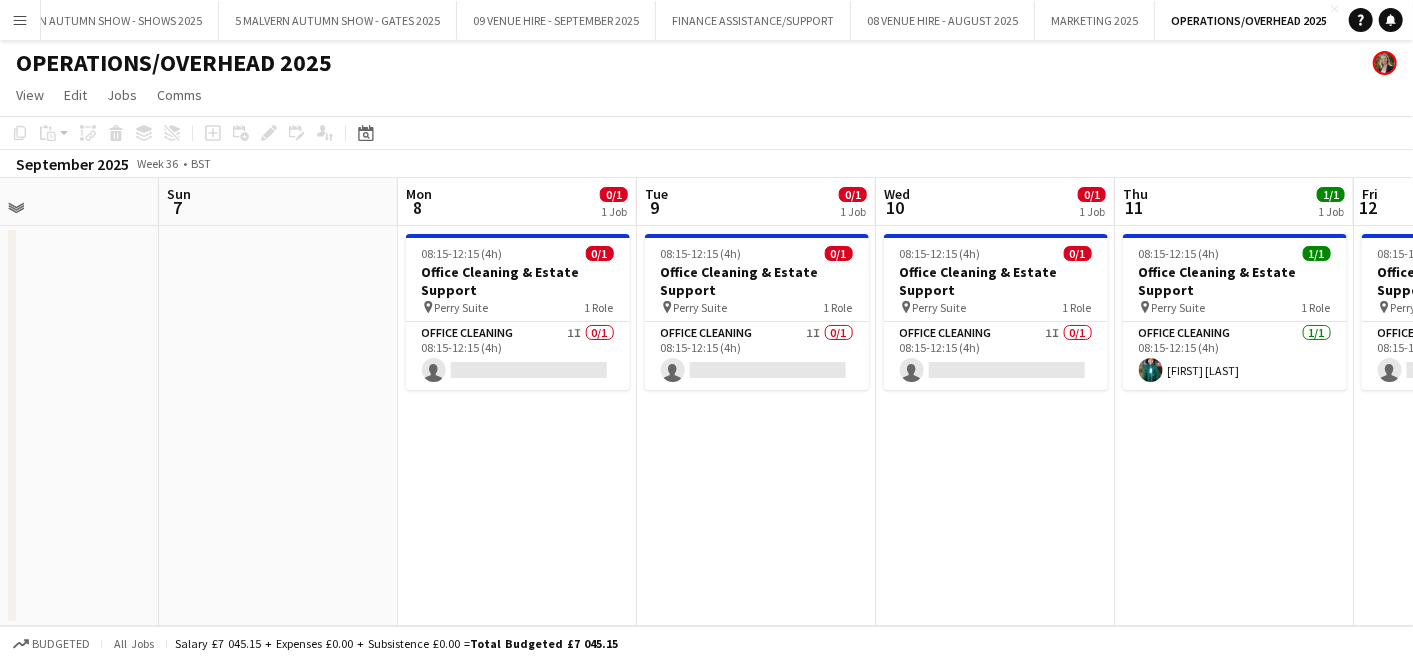 drag, startPoint x: 799, startPoint y: 504, endPoint x: 1379, endPoint y: 462, distance: 581.5187 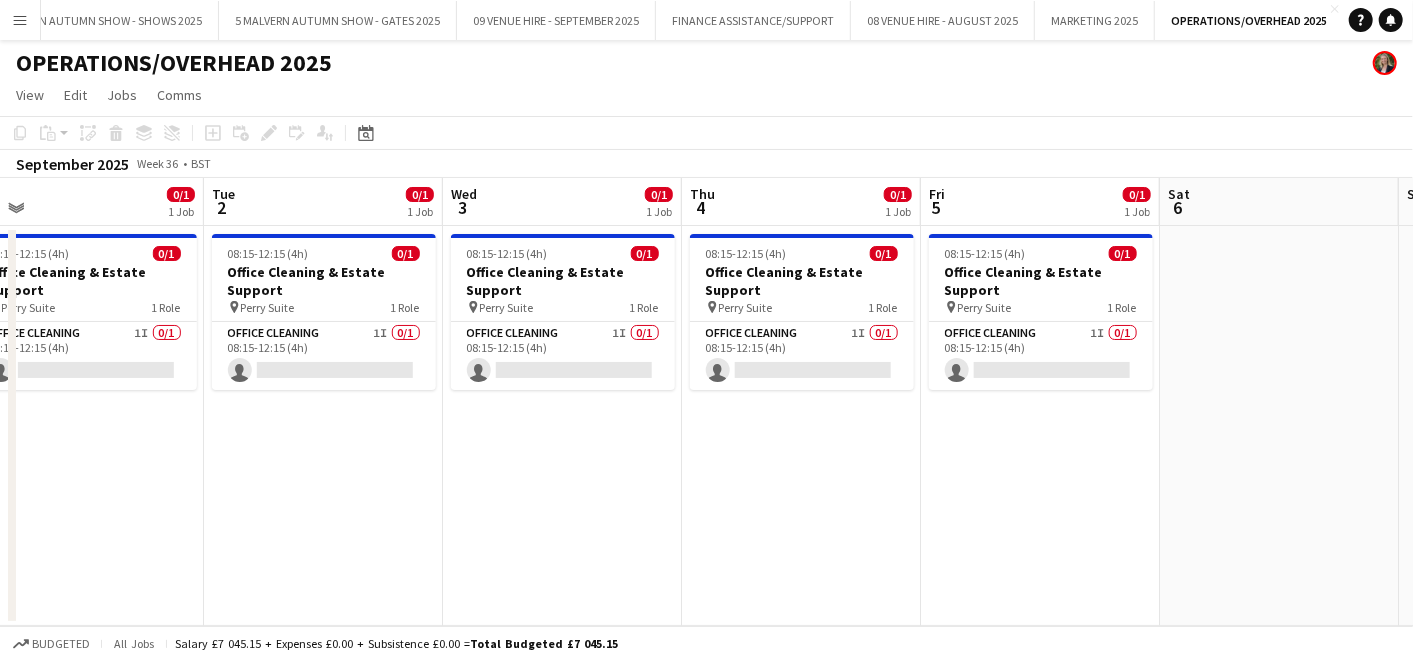 drag, startPoint x: 830, startPoint y: 502, endPoint x: 957, endPoint y: 531, distance: 130.26895 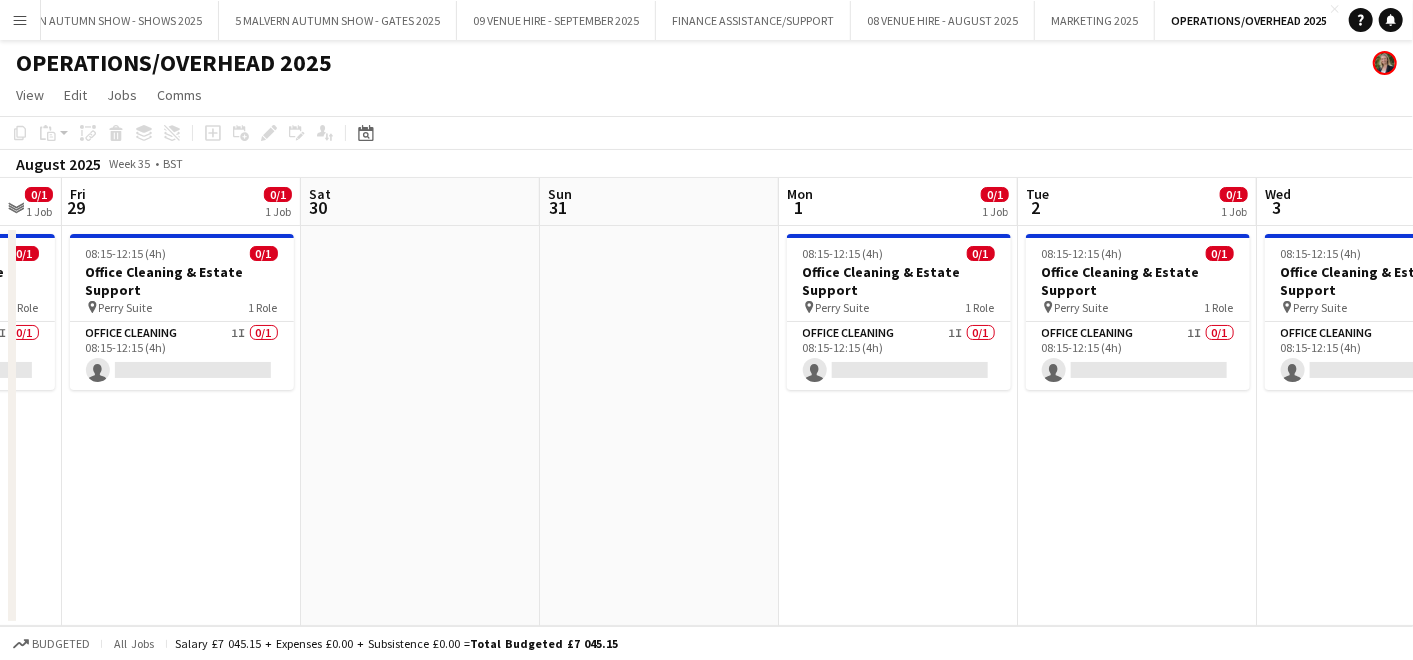 drag, startPoint x: 754, startPoint y: 535, endPoint x: 1257, endPoint y: 496, distance: 504.50967 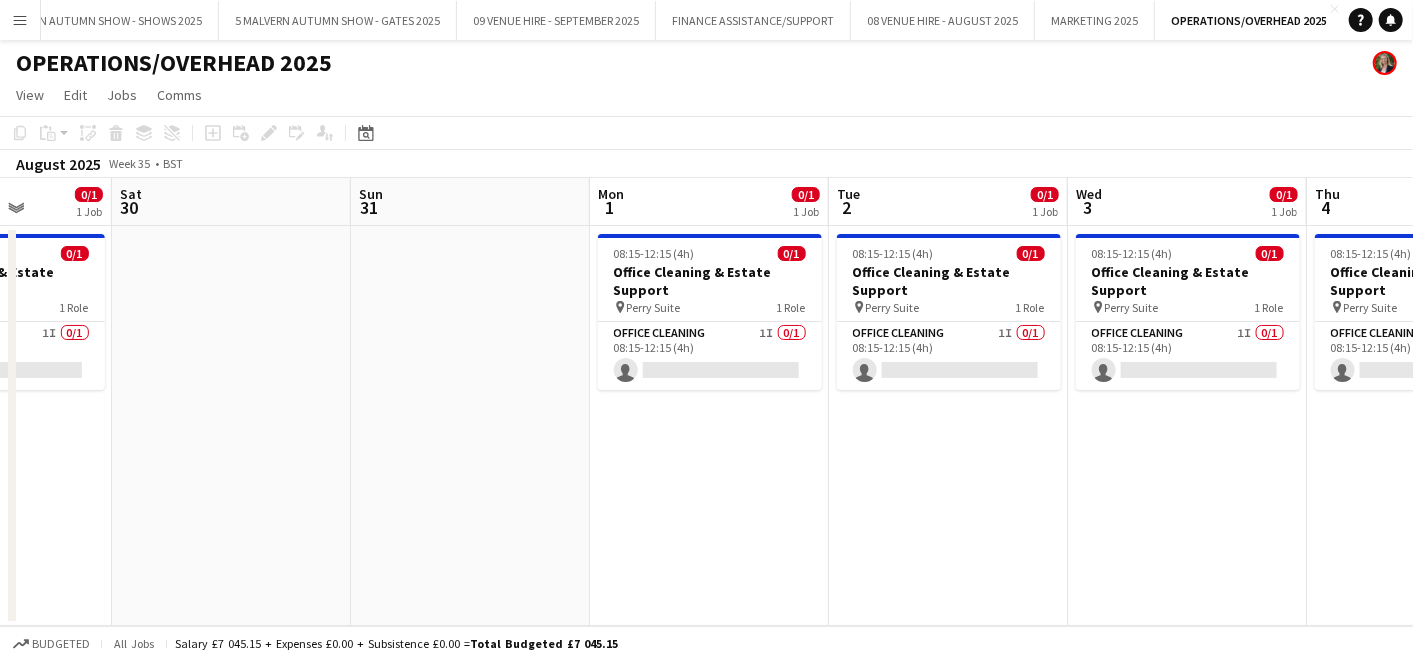 drag, startPoint x: 905, startPoint y: 482, endPoint x: 1302, endPoint y: 472, distance: 397.12592 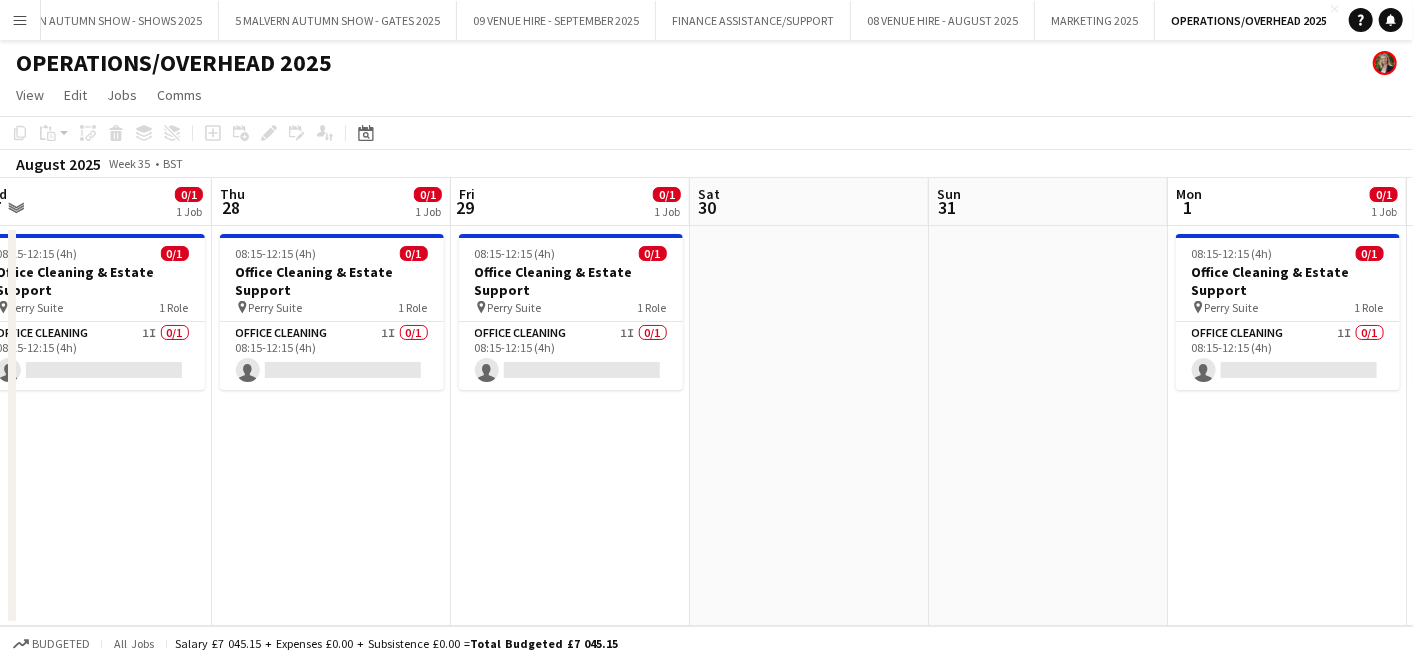 drag, startPoint x: 1011, startPoint y: 518, endPoint x: 1286, endPoint y: 520, distance: 275.00726 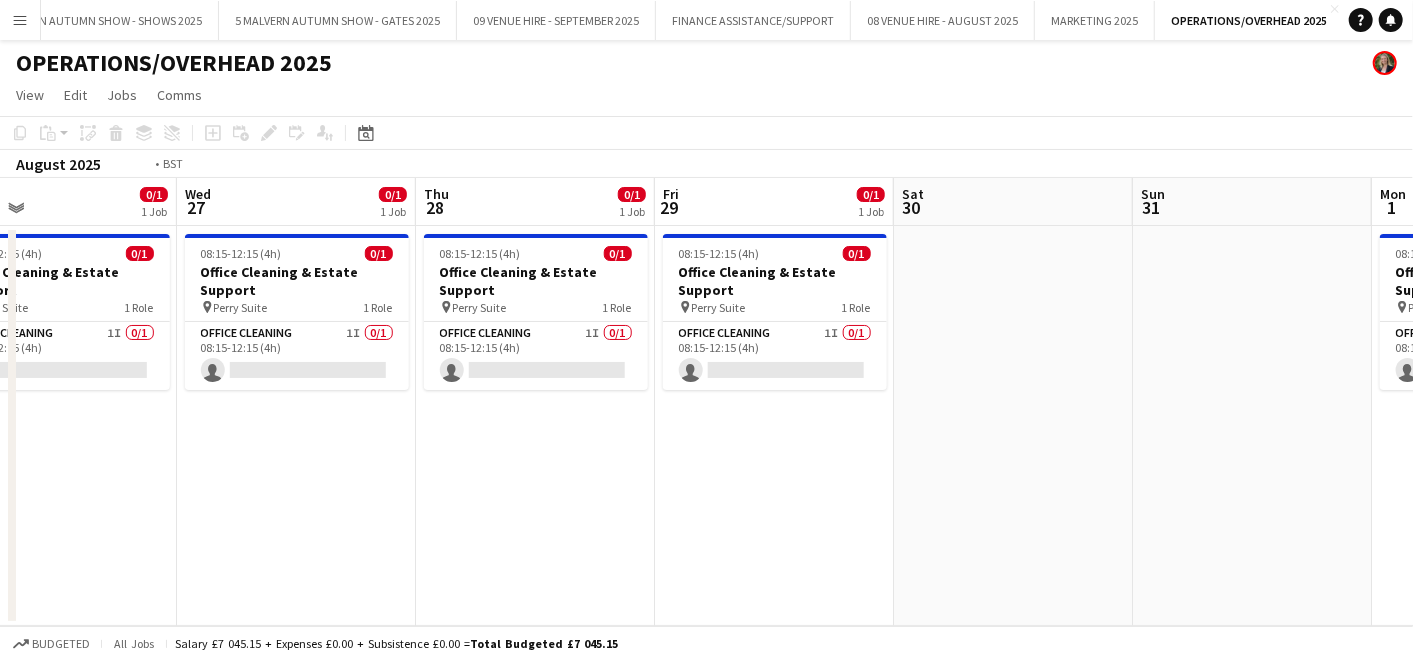 drag, startPoint x: 840, startPoint y: 499, endPoint x: 1251, endPoint y: 471, distance: 411.95267 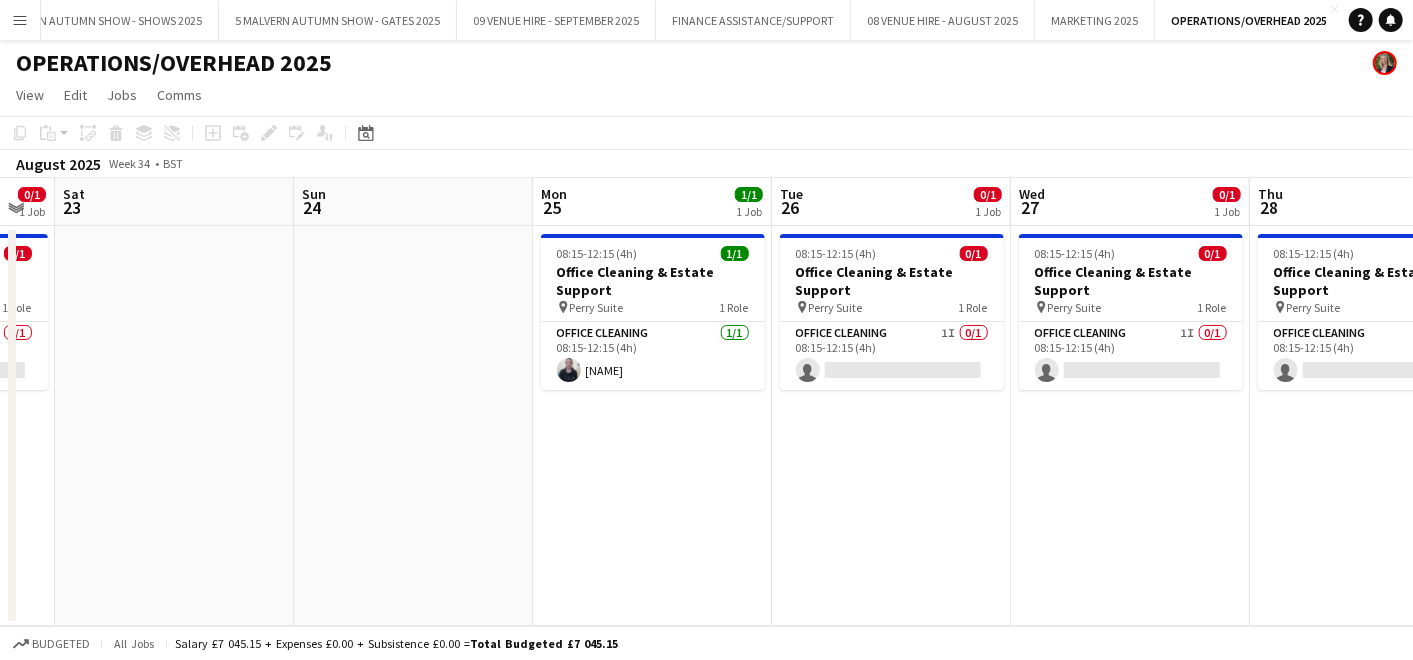 drag, startPoint x: 1042, startPoint y: 485, endPoint x: 1417, endPoint y: 507, distance: 375.64478 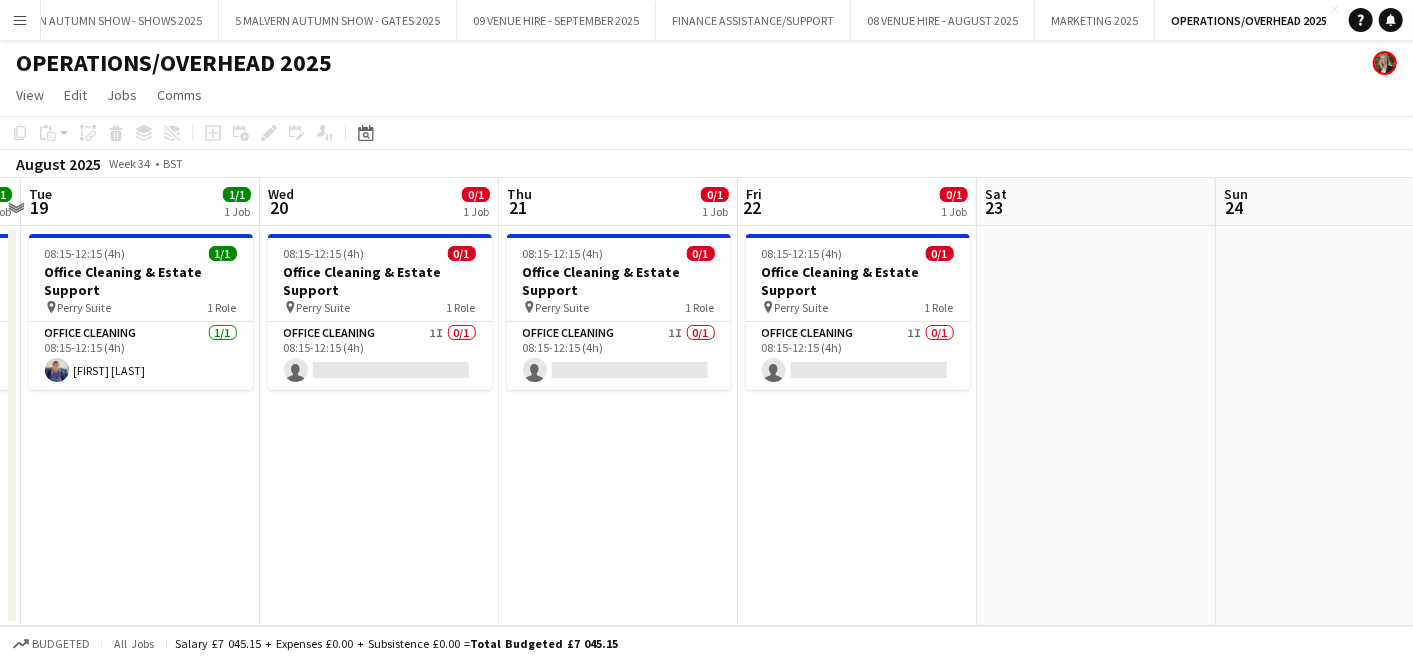 drag, startPoint x: 704, startPoint y: 576, endPoint x: 1340, endPoint y: 569, distance: 636.0385 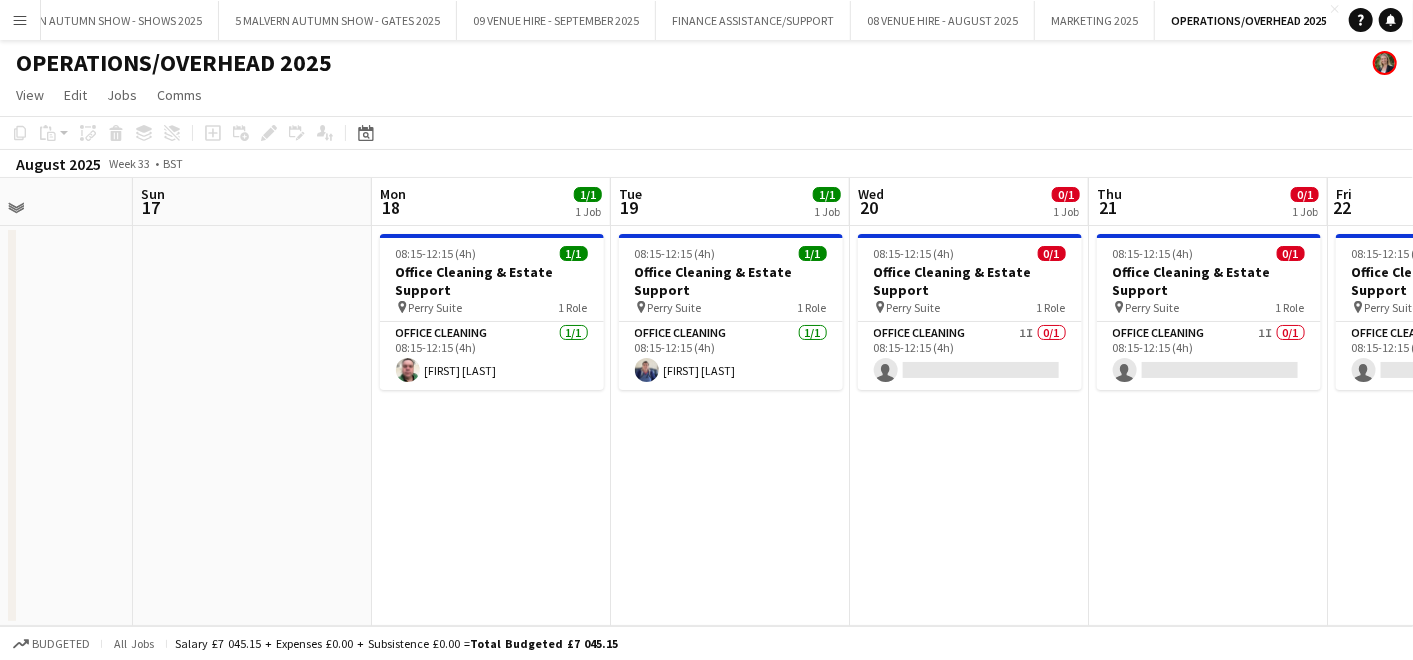 scroll, scrollTop: 0, scrollLeft: 566, axis: horizontal 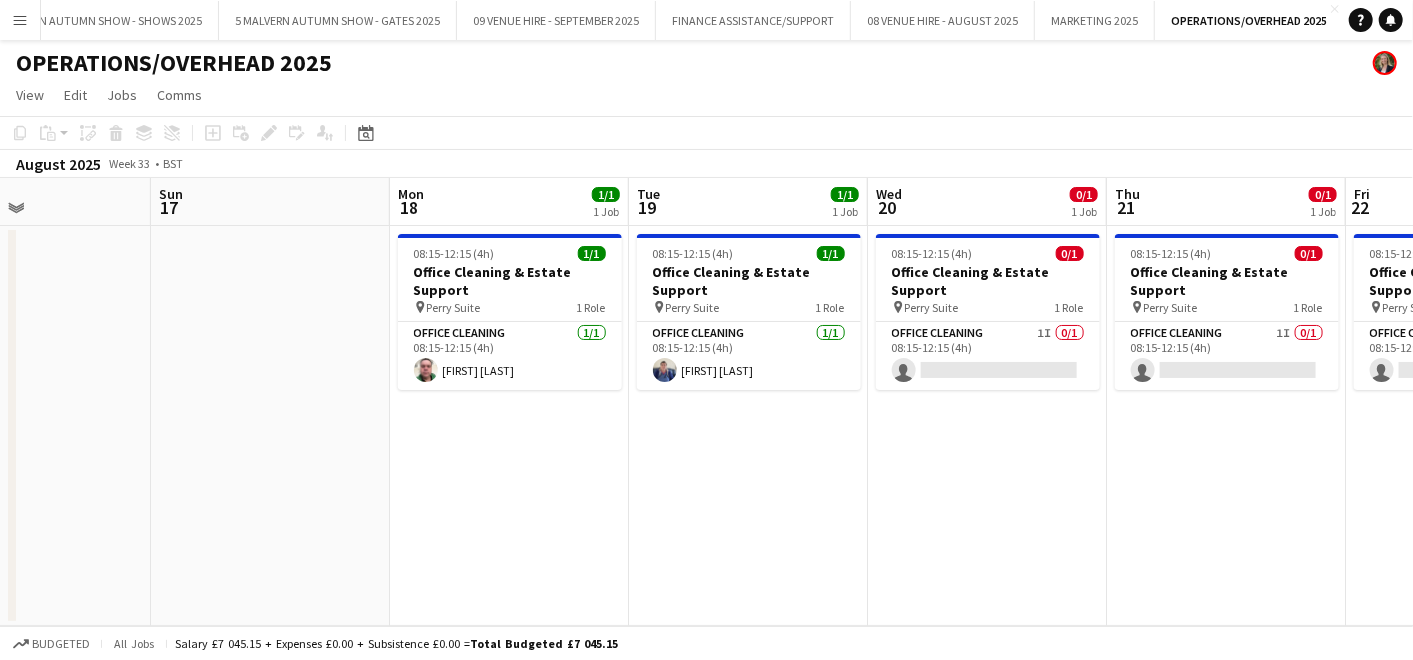 drag, startPoint x: 616, startPoint y: 472, endPoint x: 1224, endPoint y: 491, distance: 608.2968 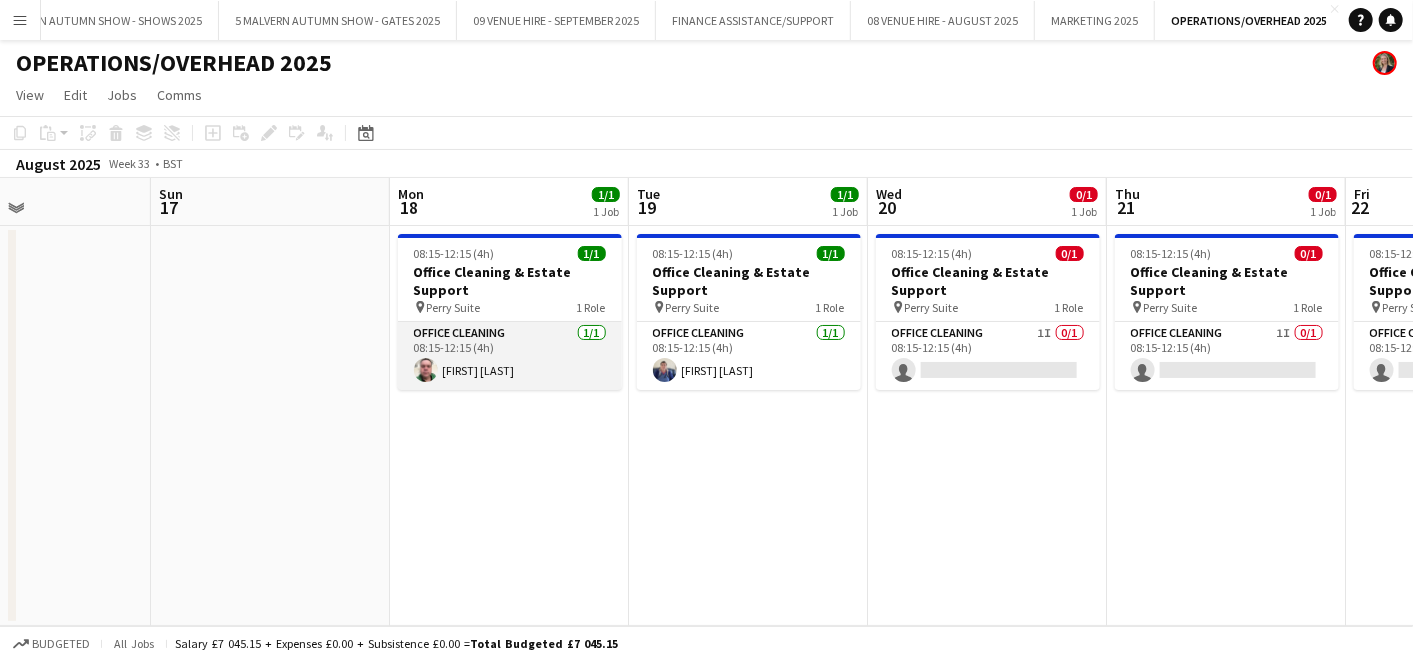 click at bounding box center (426, 370) 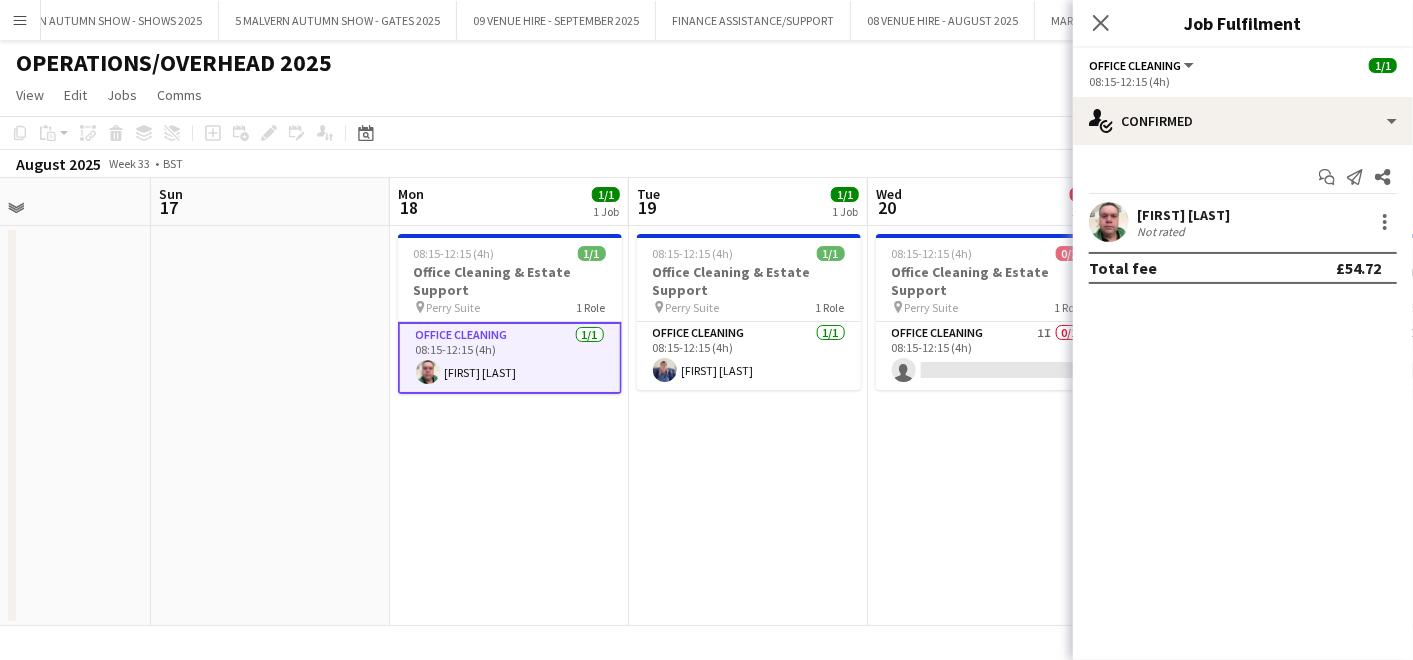 click at bounding box center (1109, 222) 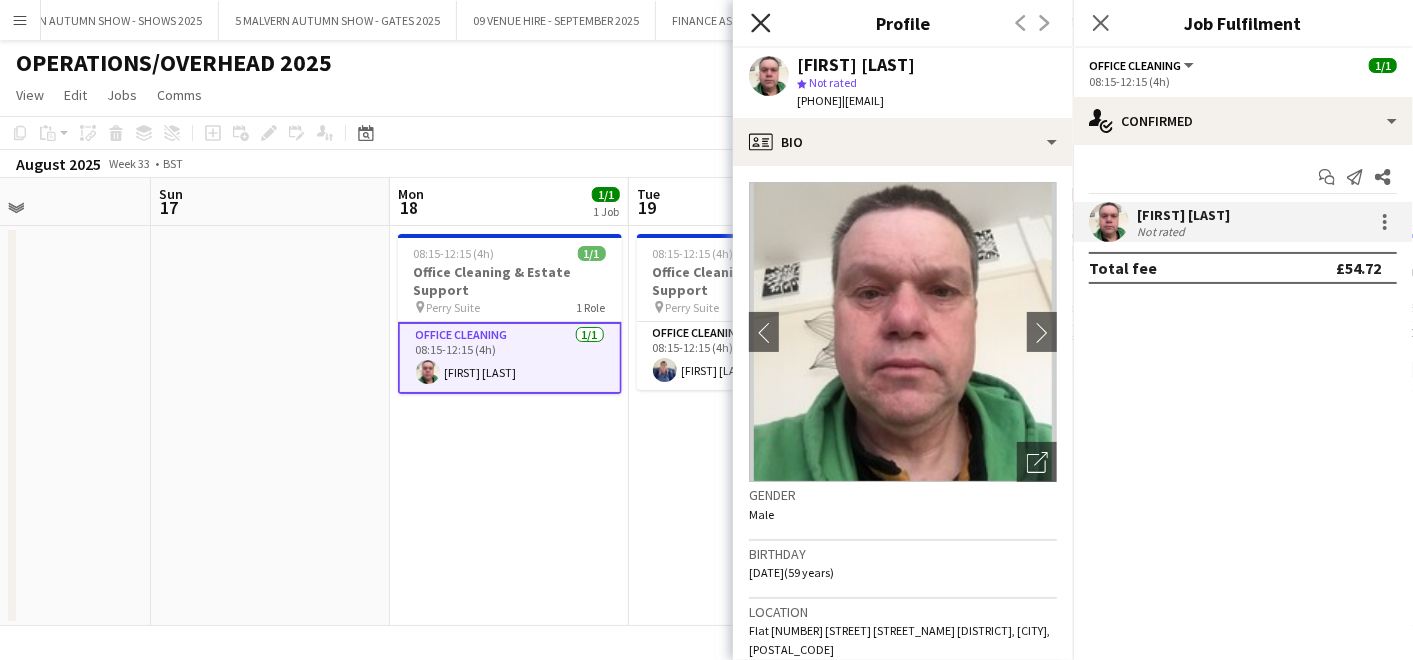 click 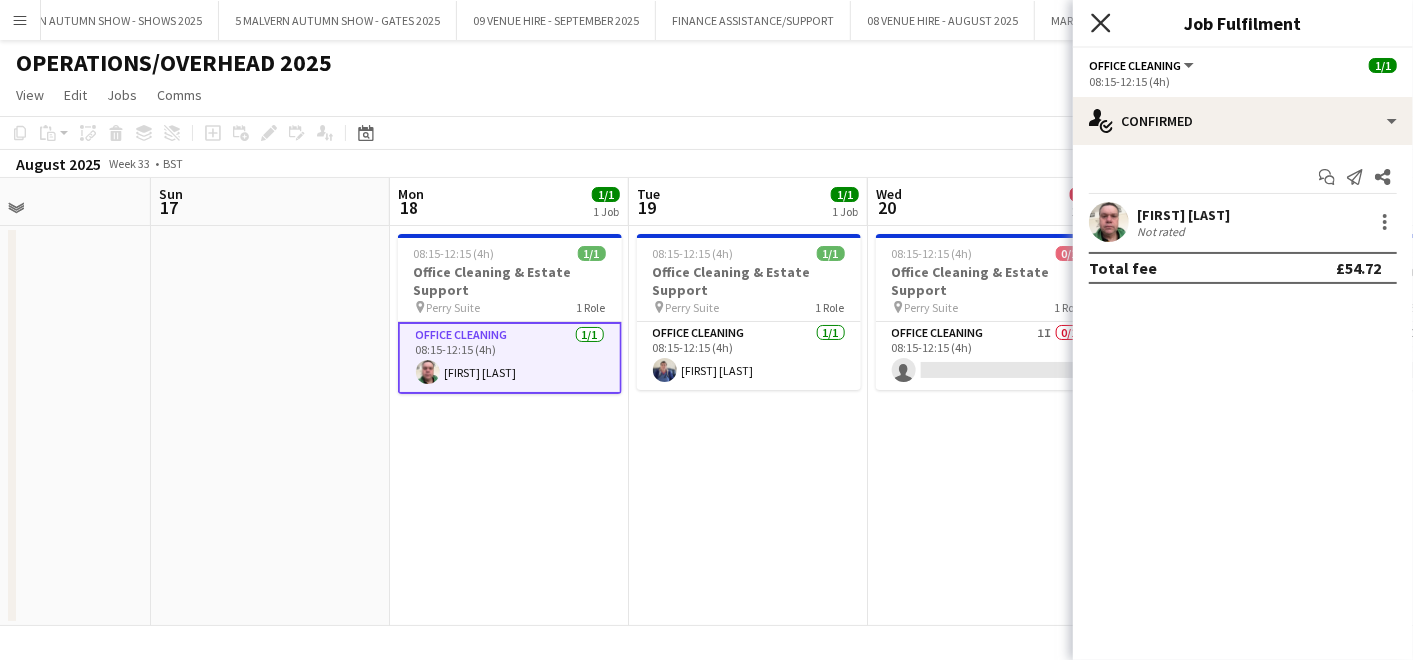 click 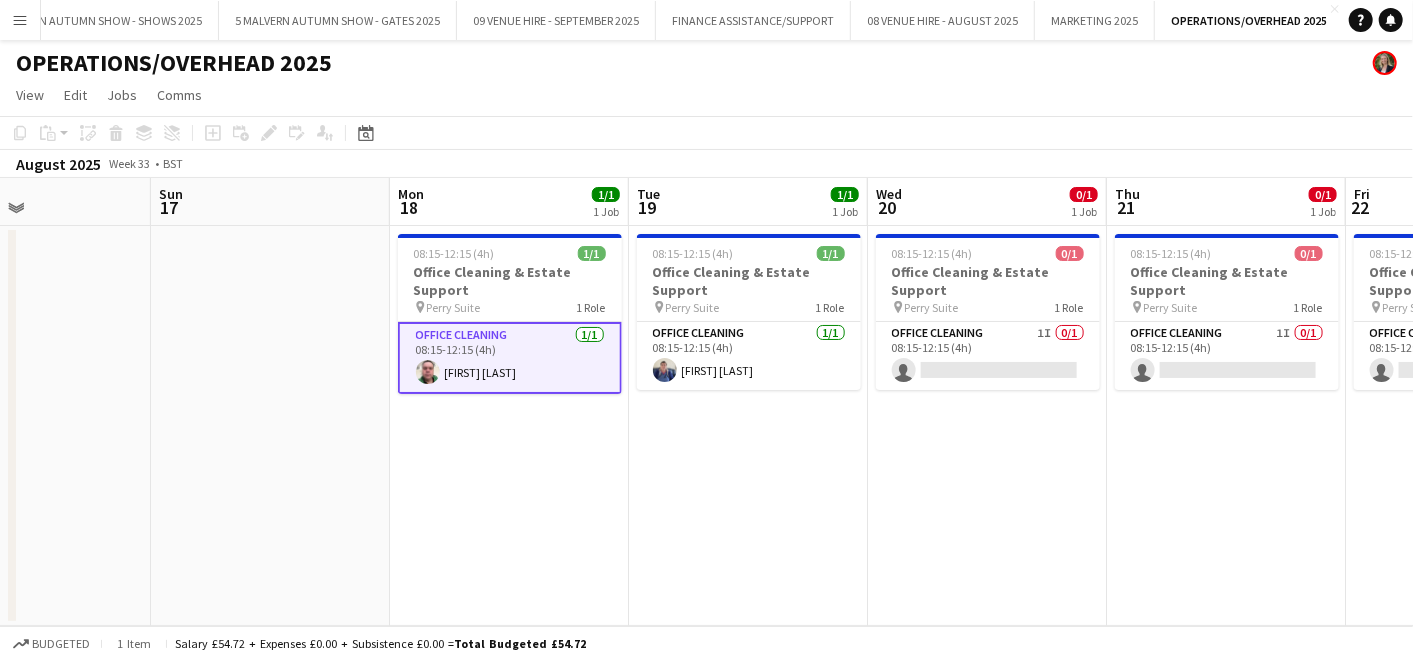 click on "08:15-12:15 (4h)    0/1   Office Cleaning & Estate Support
pin
Perry Suite   1 Role   Office Cleaning    1I   0/1   08:15-12:15 (4h)
single-neutral-actions" at bounding box center [987, 426] 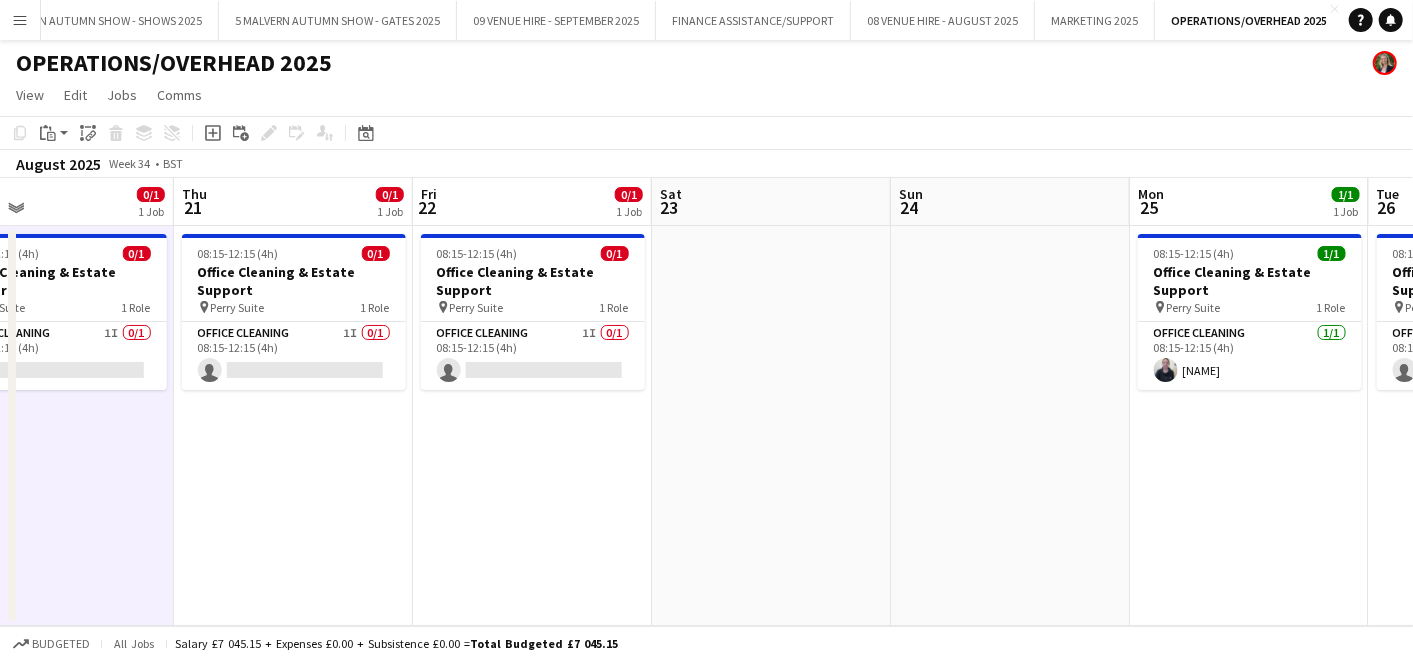 drag, startPoint x: 1334, startPoint y: 474, endPoint x: 404, endPoint y: 387, distance: 934.0605 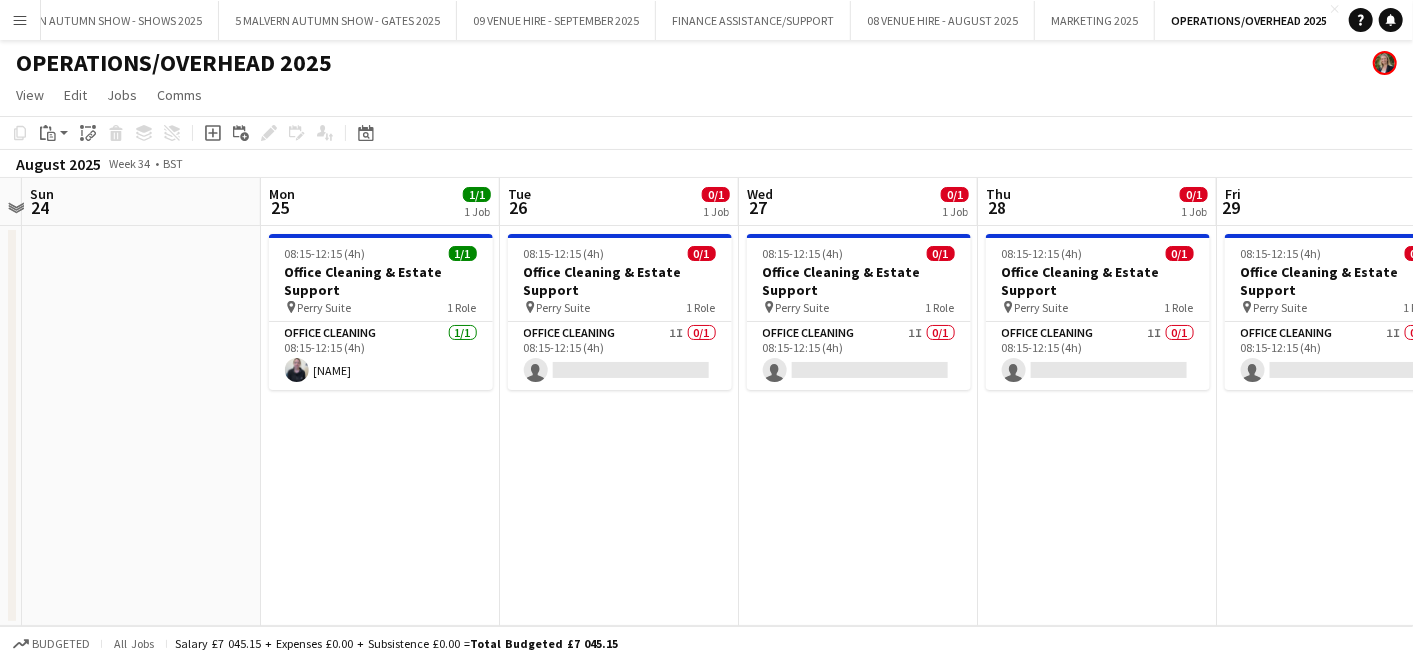 drag 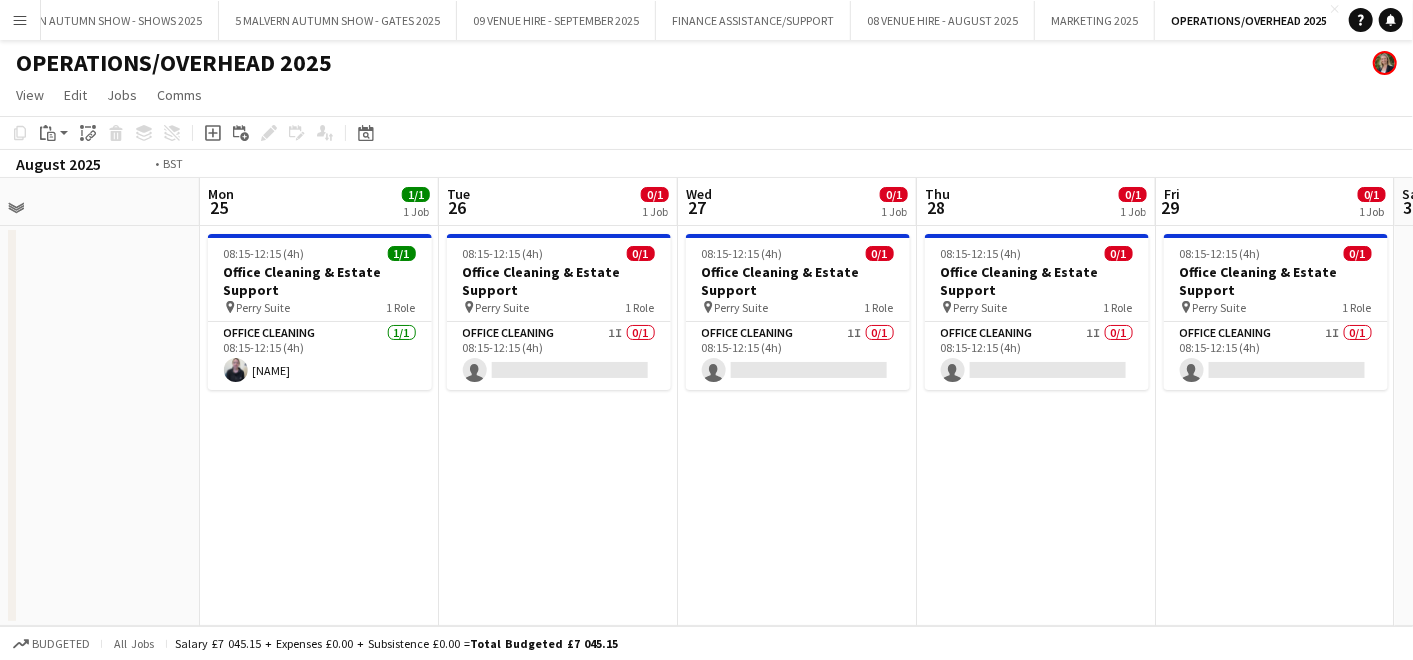 click on "08:15-12:15 (4h)    0/1   Office Cleaning & Estate Support
pin
Perry Suite   1 Role   Office Cleaning    1I   0/1   08:15-12:15 (4h)
single-neutral-actions
08:15-12:15 (4h)    0/1   Office Cleaning & Estate Support
pin
Perry Suite   1 Role   Office Cleaning    1I   0/1   08:15-12:15 (4h)
single-neutral-actions
08:15-12:15 (4h)    1/1   Office Cleaning & Estate Support
pin
Perry Suite   1 Role   Office Cleaning    1/1   08:15-12:15 (4h)
[NAME]     08:15-12:15 (4h)    0/1   Office Cleaning & Estate Support
pin
Perry Suite   1 Role   Office Cleaning    1I" at bounding box center [706, 402] 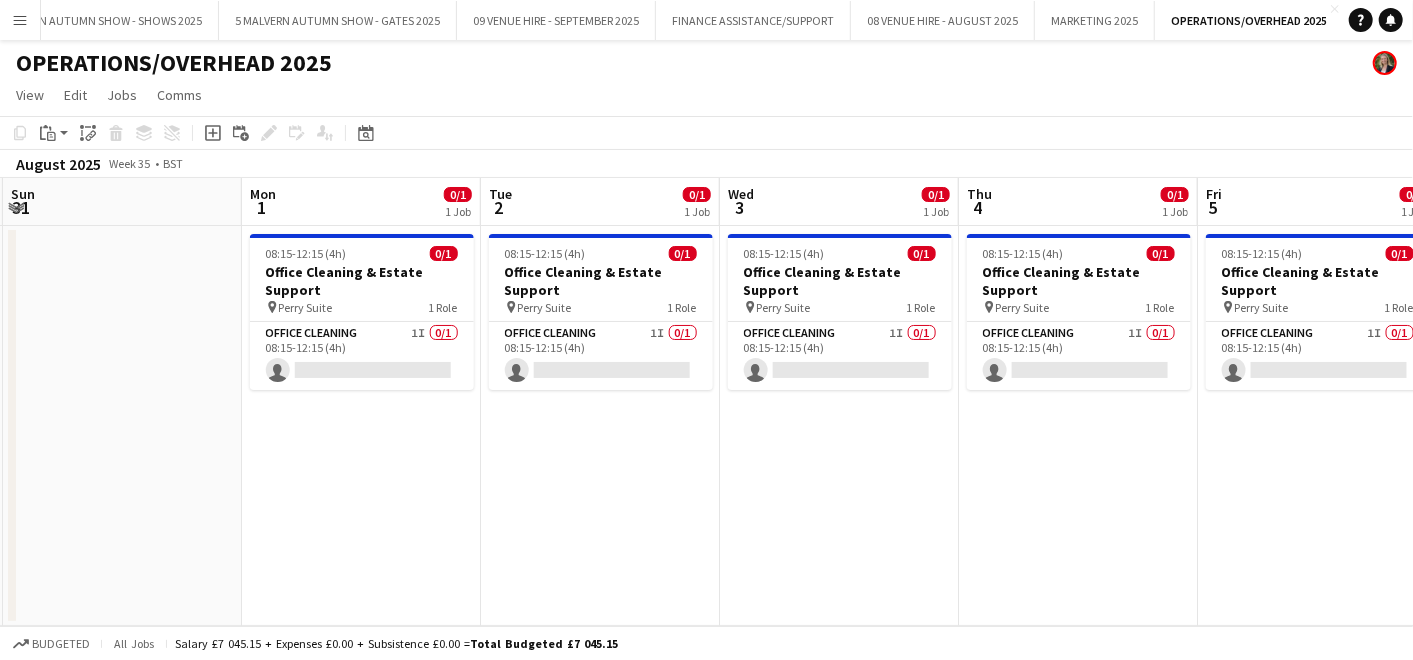 click on "Thu   28   0/1   1 Job   Fri   29   0/1   1 Job   Sat   30   Sun   31   Mon   1   0/1   1 Job   Tue   2   0/1   1 Job   Wed   3   0/1   1 Job   Thu   4   0/1   1 Job   Fri   5   0/1   1 Job   Sat   6   Sun   7      08:15-12:15 (4h)    0/1   Office Cleaning & Estate Support
pin
Perry Suite   1 Role   Office Cleaning    1I   0/1   08:15-12:15 (4h)
single-neutral-actions
08:15-12:15 (4h)    0/1   Office Cleaning & Estate Support
pin
Perry Suite   1 Role   Office Cleaning    1I   0/1   08:15-12:15 (4h)
single-neutral-actions
08:15-12:15 (4h)    0/1   Office Cleaning & Estate Support
pin
Perry Suite   1 Role   Office Cleaning    1I   0/1   08:15-12:15 (4h)
single-neutral-actions
08:15-12:15 (4h)    0/1   Office Cleaning & Estate Support
pin" at bounding box center (706, 402) 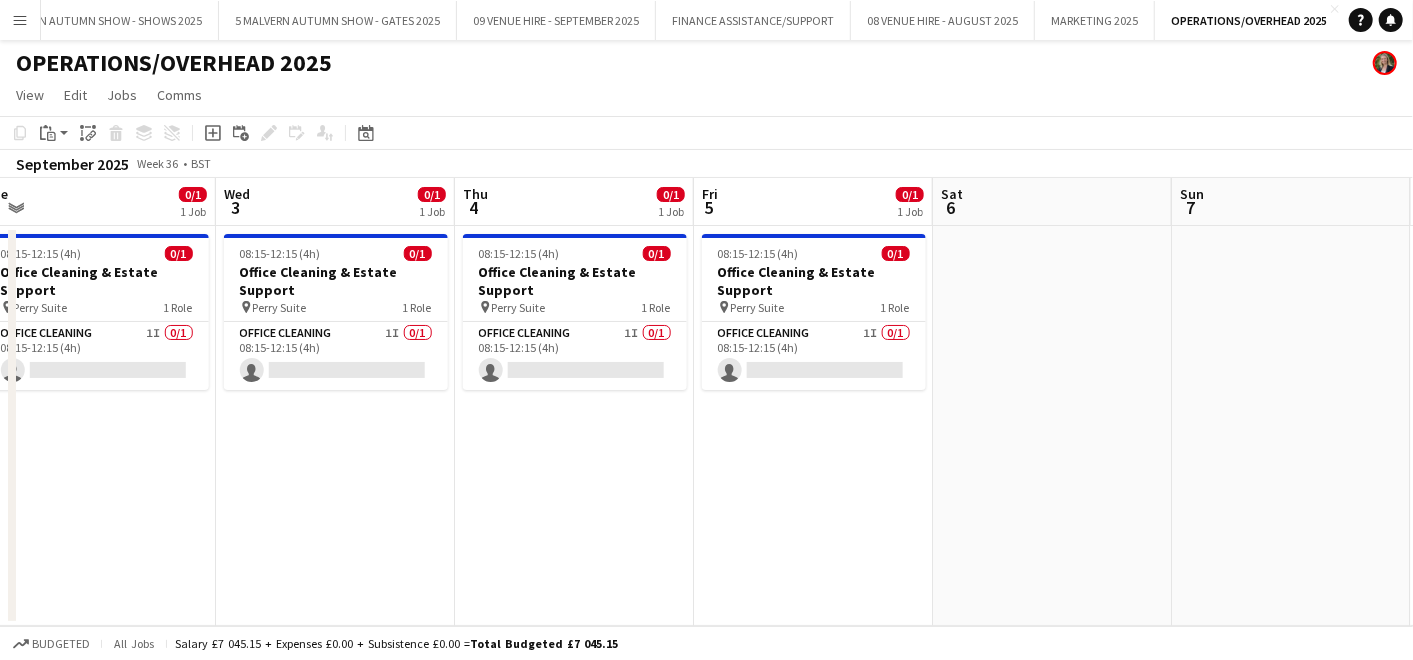 click on "Sat   30   Sun   31   Mon   1   0/1   1 Job   Tue   2   0/1   1 Job   Wed   3   0/1   1 Job   Thu   4   0/1   1 Job   Fri   5   0/1   1 Job   Sat   6   Sun   7   Mon   8   0/1   1 Job   Tue   9   0/1   1 Job      08:15-12:15 (4h)    0/1   Office Cleaning & Estate Support
pin
Perry Suite   1 Role   Office Cleaning    1I   0/1   08:15-12:15 (4h)
single-neutral-actions
08:15-12:15 (4h)    0/1   Office Cleaning & Estate Support
pin
Perry Suite   1 Role   Office Cleaning    1I   0/1   08:15-12:15 (4h)
single-neutral-actions
08:15-12:15 (4h)    0/1   Office Cleaning & Estate Support
pin
Perry Suite   1 Role   Office Cleaning    1I   0/1   08:15-12:15 (4h)
single-neutral-actions
08:15-12:15 (4h)    0/1   Office Cleaning & Estate Support
pin
1I" at bounding box center [706, 402] 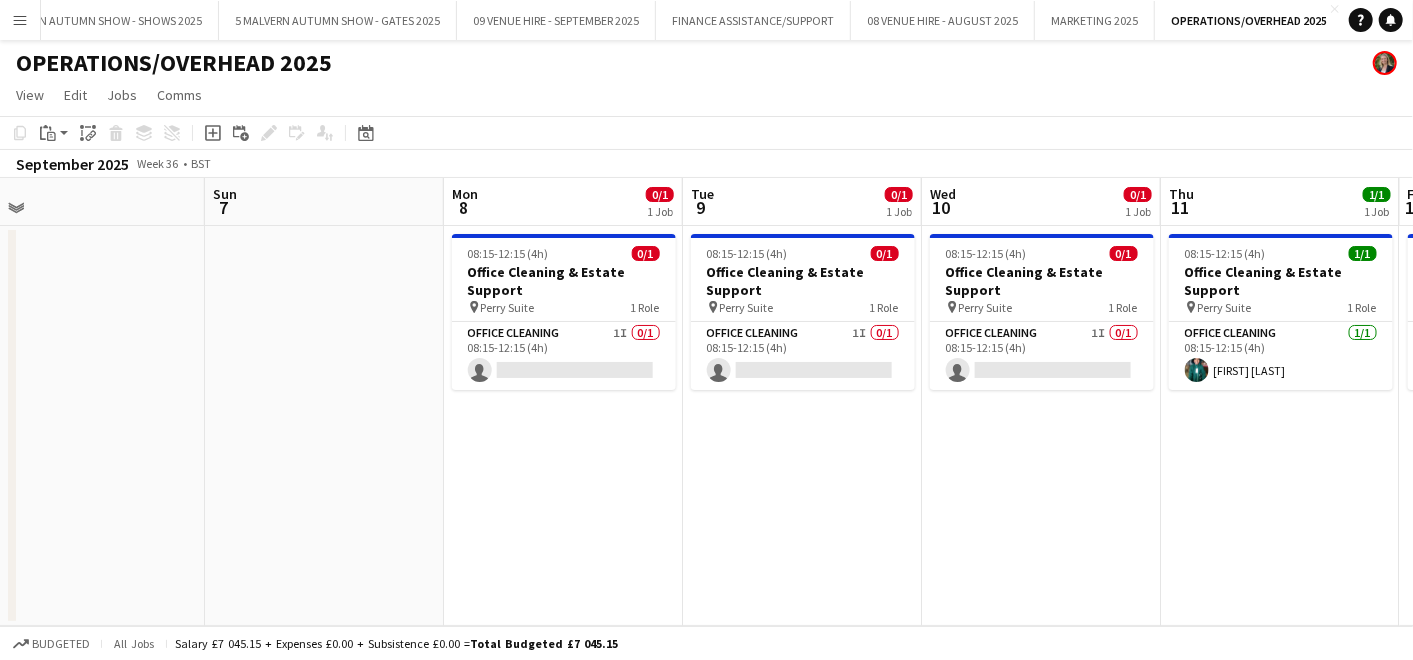 click on "Wed   3   0/1   1 Job   Thu   4   0/1   1 Job   Fri   5   0/1   1 Job   Sat   6   Sun   7   Mon   8   0/1   1 Job   Tue   9   0/1   1 Job   Wed   10   0/1   1 Job   Thu   11   1/1   1 Job   Fri   12   0/1   1 Job   Sat   13      08:15-12:15 (4h)    0/1   Office Cleaning & Estate Support
pin
Perry Suite   1 Role   Office Cleaning    1I   0/1   08:15-12:15 (4h)
single-neutral-actions
08:15-12:15 (4h)    0/1   Office Cleaning & Estate Support
pin
Perry Suite   1 Role   Office Cleaning    1I   0/1   08:15-12:15 (4h)
single-neutral-actions
08:15-12:15 (4h)    0/1   Office Cleaning & Estate Support
pin
Perry Suite   1 Role   Office Cleaning    1I   0/1   08:15-12:15 (4h)
single-neutral-actions
08:15-12:15 (4h)    0/1   Office Cleaning & Estate Support
pin" at bounding box center (706, 402) 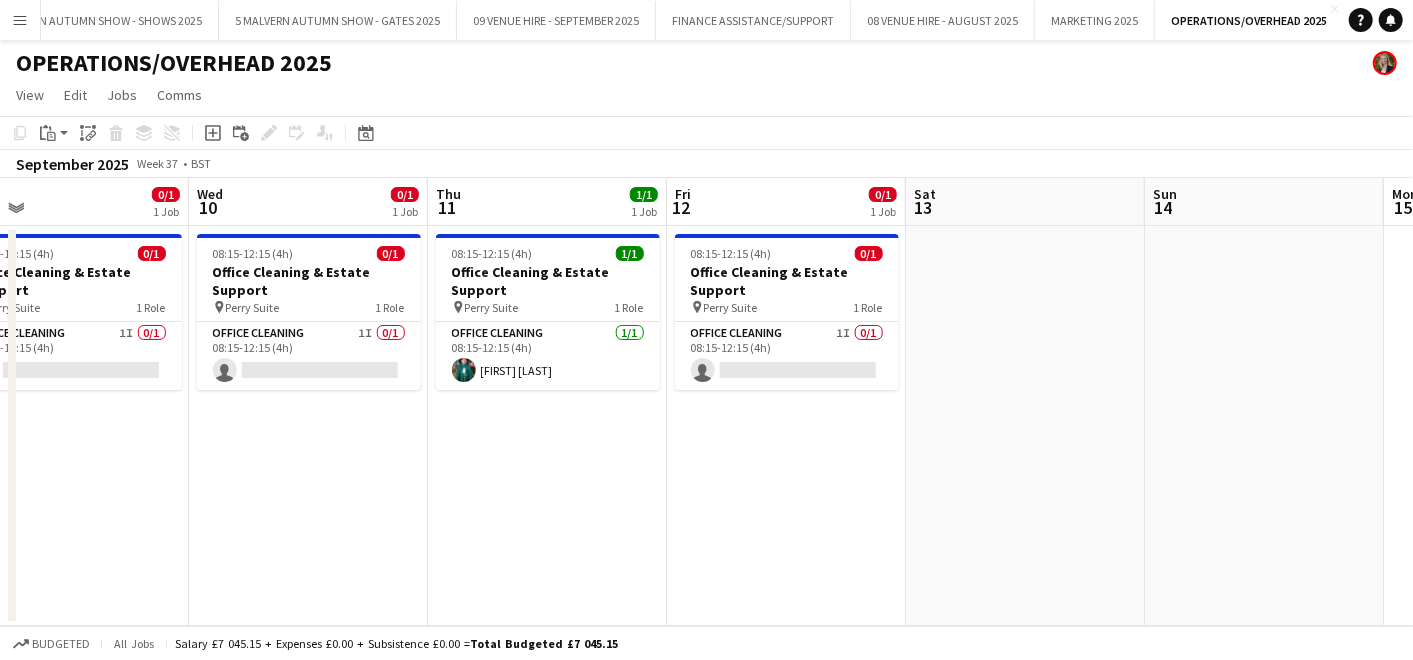 click on "Sun   7   Mon   8   0/1   1 Job   Tue   9   0/1   1 Job   Wed   10   0/1   1 Job   Thu   11   1/1   1 Job   Fri   12   0/1   1 Job   Sat   13   Sun   14   Mon   15   Tue   16   Wed   17      08:15-12:15 (4h)    0/1   Office Cleaning & Estate Support
pin
Perry Suite   1 Role   Office Cleaning    1I   0/1   08:15-12:15 (4h)
single-neutral-actions
08:15-12:15 (4h)    0/1   Office Cleaning & Estate Support
pin
Perry Suite   1 Role   Office Cleaning    1I   0/1   08:15-12:15 (4h)
single-neutral-actions
08:15-12:15 (4h)    0/1   Office Cleaning & Estate Support
pin
Perry Suite   1 Role   Office Cleaning    1I   0/1   08:15-12:15 (4h)
single-neutral-actions
08:15-12:15 (4h)    1/1   Office Cleaning & Estate Support
pin
Perry Suite   1 Role" at bounding box center [706, 402] 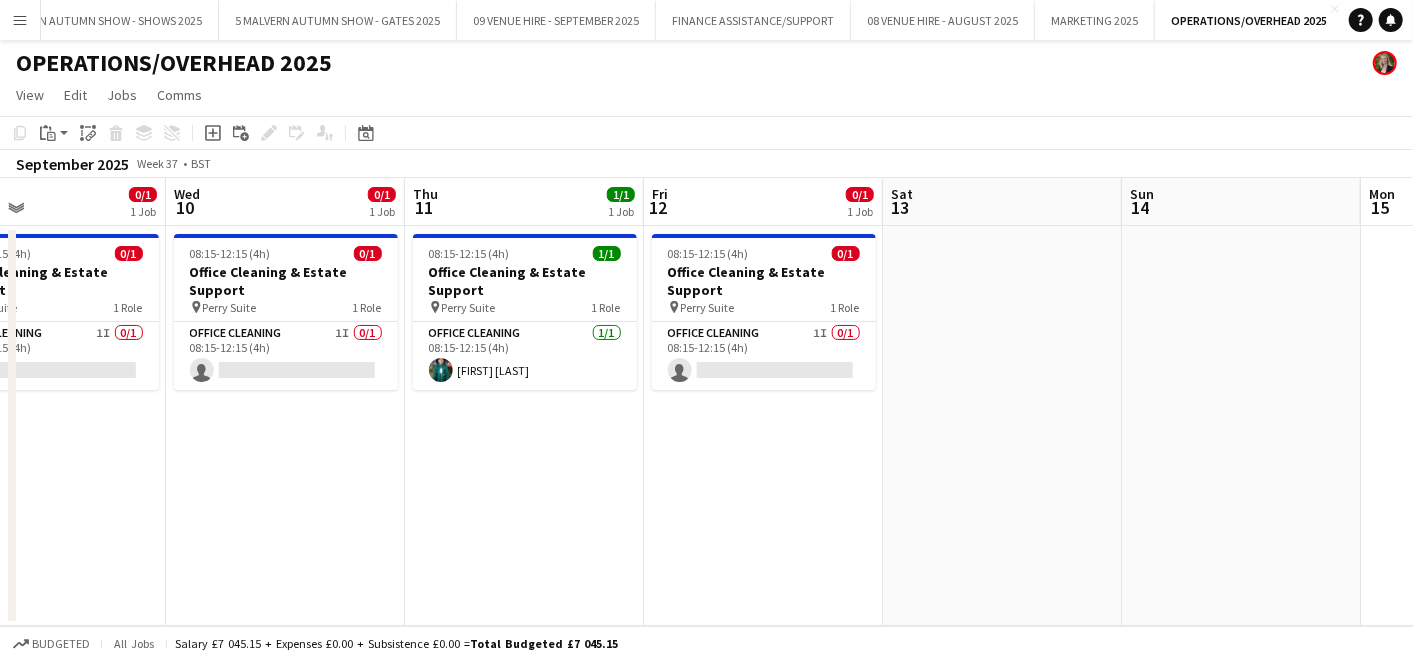 click on "Sun   7   Mon   8   0/1   1 Job   Tue   9   0/1   1 Job   Wed   10   0/1   1 Job   Thu   11   1/1   1 Job   Fri   12   0/1   1 Job   Sat   13   Sun   14   Mon   15   Tue   16   Wed   17      08:15-12:15 (4h)    0/1   Office Cleaning & Estate Support
pin
Perry Suite   1 Role   Office Cleaning    1I   0/1   08:15-12:15 (4h)
single-neutral-actions
08:15-12:15 (4h)    0/1   Office Cleaning & Estate Support
pin
Perry Suite   1 Role   Office Cleaning    1I   0/1   08:15-12:15 (4h)
single-neutral-actions
08:15-12:15 (4h)    0/1   Office Cleaning & Estate Support
pin
Perry Suite   1 Role   Office Cleaning    1I   0/1   08:15-12:15 (4h)
single-neutral-actions
08:15-12:15 (4h)    1/1   Office Cleaning & Estate Support
pin
Perry Suite   1 Role" at bounding box center (706, 402) 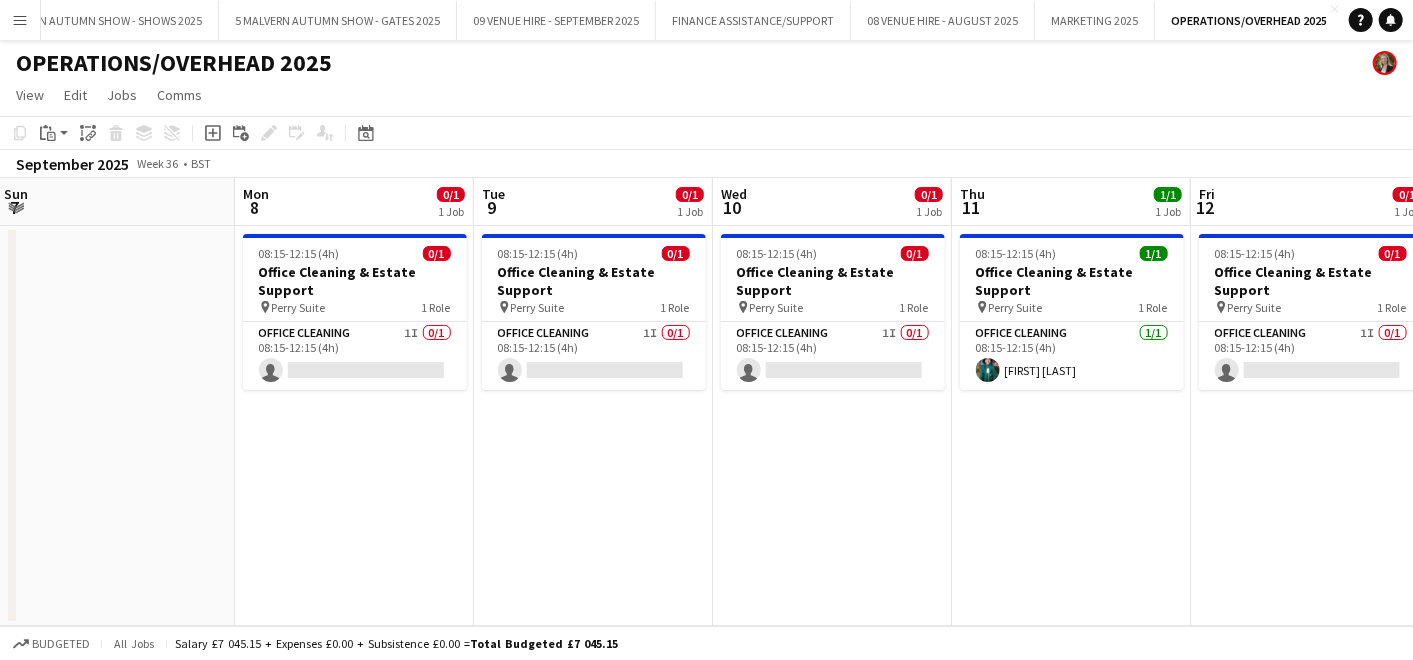 click on "[FIRST] [LAST]" at bounding box center (706, 402) 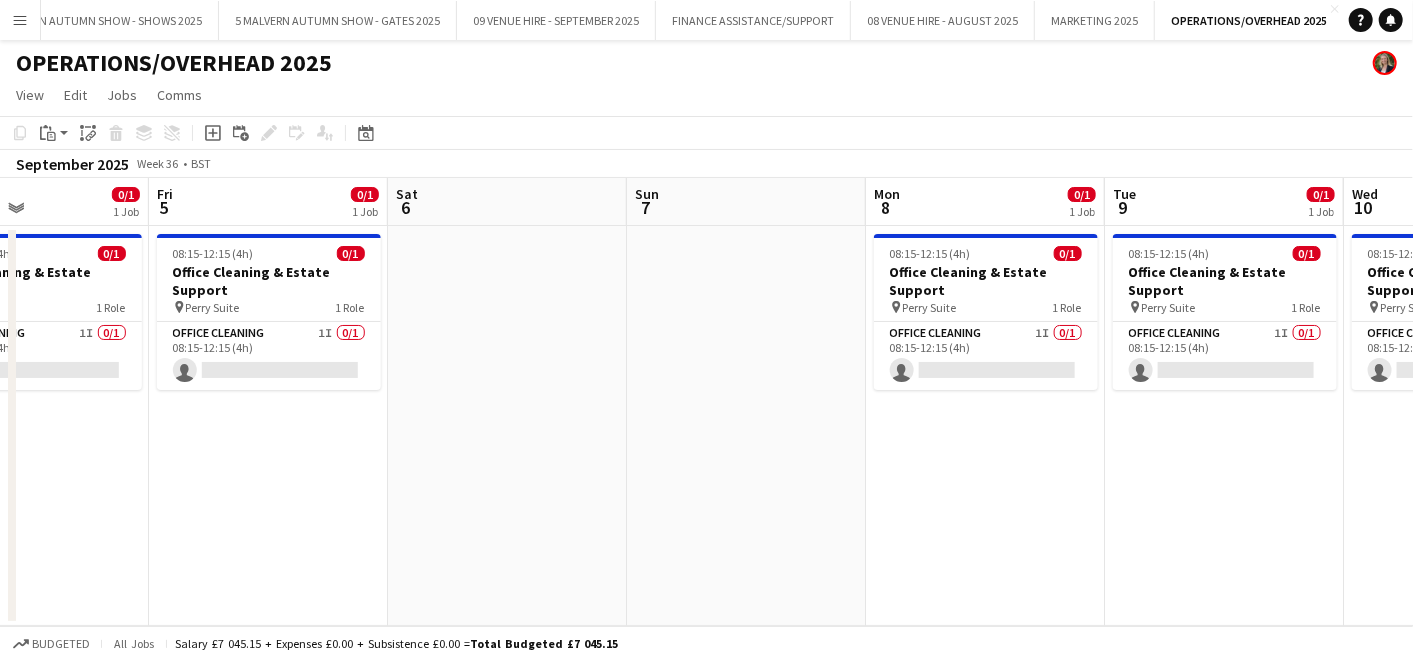 click on "Menu
Boards
Boards   Boards   All jobs   Status
Workforce
Workforce   My Workforce   Recruiting
Comms
Comms
Pay
Pay   Approvals   Payments   Reports
Platform Settings
Platform Settings   App settings   Your settings   Profiles
Training Academy
Training Academy
Knowledge Base
Knowledge Base
Product Updates
Product Updates   Log Out   Privacy   07 VENUE HIRE - JULY 2025
Close
TCAS SHOWGROUND CAMPSITE 2025
Close
5 MALVERN AUTUMN SHOW - SHOWS 2025
Close
5 MALVERN AUTUMN SHOW - GATES 2025
Close
09 VENUE HIRE - SEPTEMBER 2025
Close
FINANCE ASSISTANCE/SUPPORT
Close" at bounding box center (706, 330) 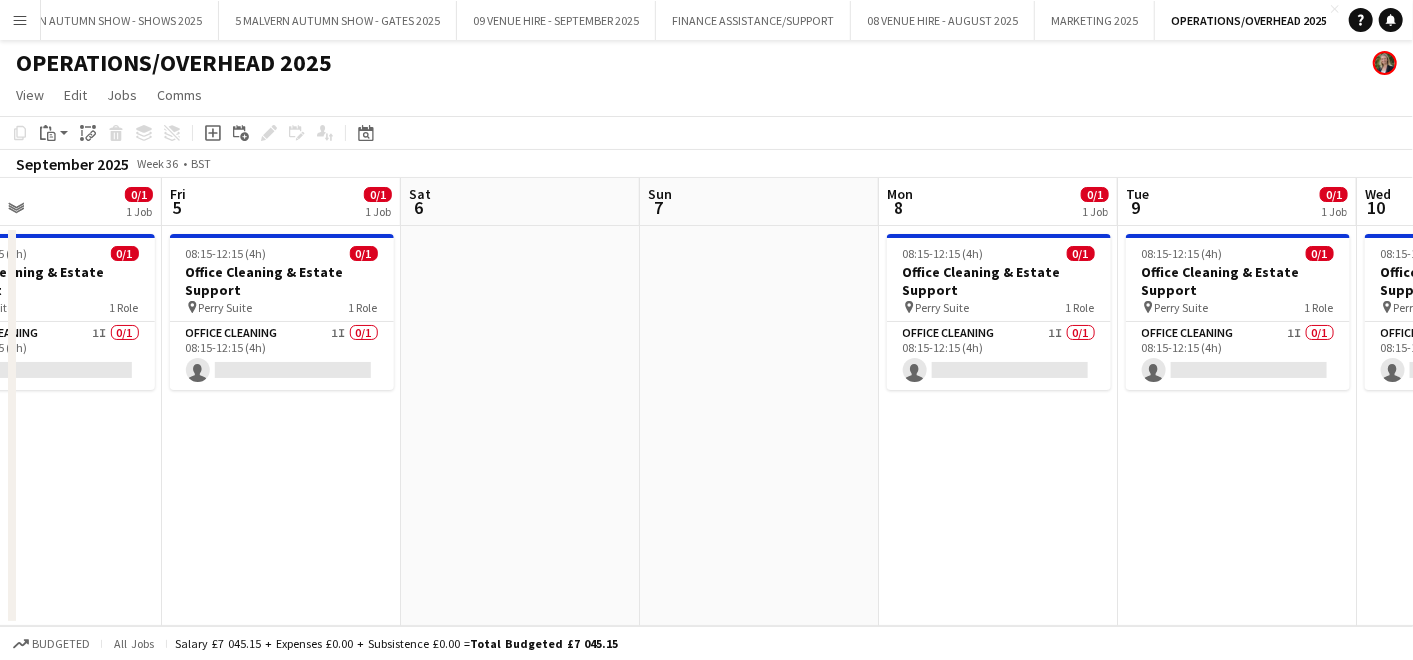 click on "Tue   2   0/1   1 Job   Wed   3   0/1   1 Job   Thu   4   0/1   1 Job   Fri   5   0/1   1 Job   Sat   6   Sun   7   Mon   8   0/1   1 Job   Tue   9   0/1   1 Job   Wed   10   0/1   1 Job   Thu   11   1/1   1 Job   Fri   12   0/1   1 Job      08:15-12:15 (4h)    0/1   Office Cleaning & Estate Support
pin
Perry Suite   1 Role   Office Cleaning    1I   0/1   08:15-12:15 (4h)
single-neutral-actions
08:15-12:15 (4h)    0/1   Office Cleaning & Estate Support
pin
Perry Suite   1 Role   Office Cleaning    1I   0/1   08:15-12:15 (4h)
single-neutral-actions
08:15-12:15 (4h)    0/1   Office Cleaning & Estate Support
pin
Perry Suite   1 Role   Office Cleaning    1I   0/1   08:15-12:15 (4h)
single-neutral-actions
08:15-12:15 (4h)    0/1   Office Cleaning & Estate Support" at bounding box center (706, 402) 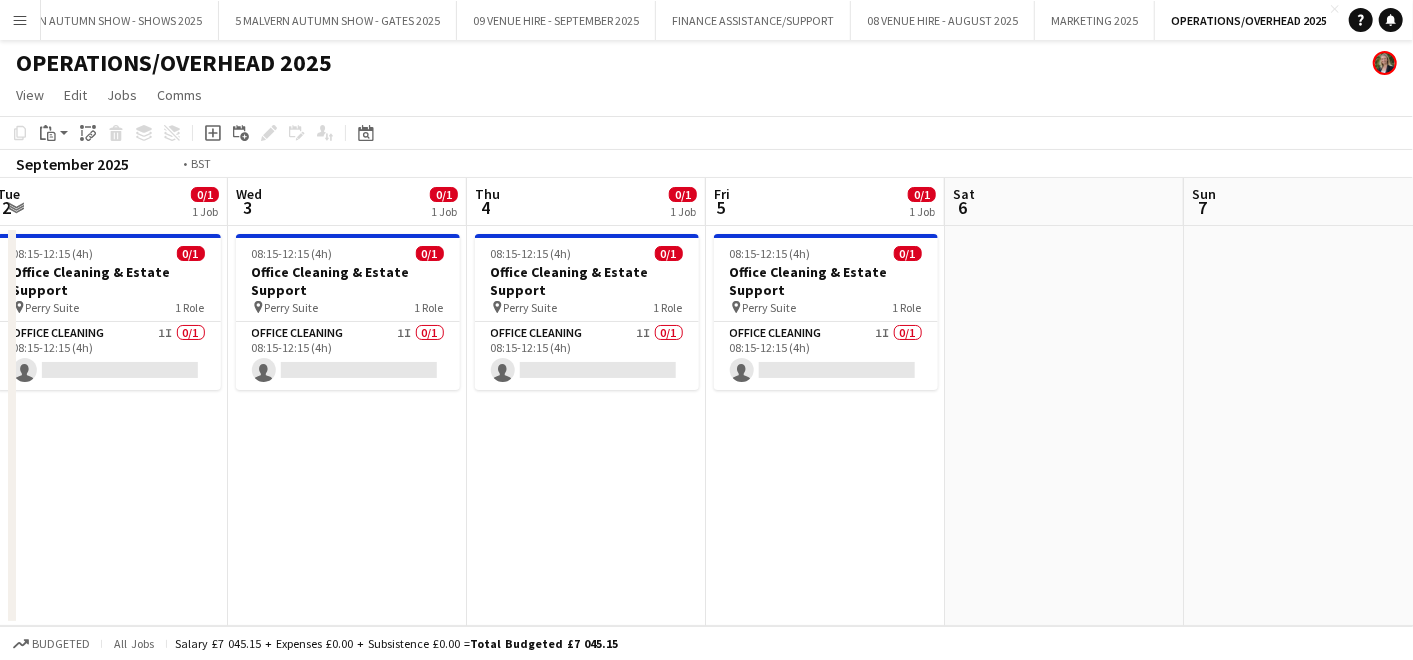 click on "Sun   31   Mon   1   0/1   1 Job   Tue   2   0/1   1 Job   Wed   3   0/1   1 Job   Thu   4   0/1   1 Job   Fri   5   0/1   1 Job   Sat   6   Sun   7   Mon   8   0/1   1 Job   Tue   9   0/1   1 Job   Wed   10   0/1   1 Job      08:15-12:15 (4h)    0/1   Office Cleaning & Estate Support
pin
Perry Suite   1 Role   Office Cleaning    1I   0/1   08:15-12:15 (4h)
single-neutral-actions
08:15-12:15 (4h)    0/1   Office Cleaning & Estate Support
pin
Perry Suite   1 Role   Office Cleaning    1I   0/1   08:15-12:15 (4h)
single-neutral-actions
08:15-12:15 (4h)    0/1   Office Cleaning & Estate Support
pin
Perry Suite   1 Role   Office Cleaning    1I   0/1   08:15-12:15 (4h)
single-neutral-actions
08:15-12:15 (4h)    0/1   Office Cleaning & Estate Support
pin" at bounding box center [706, 402] 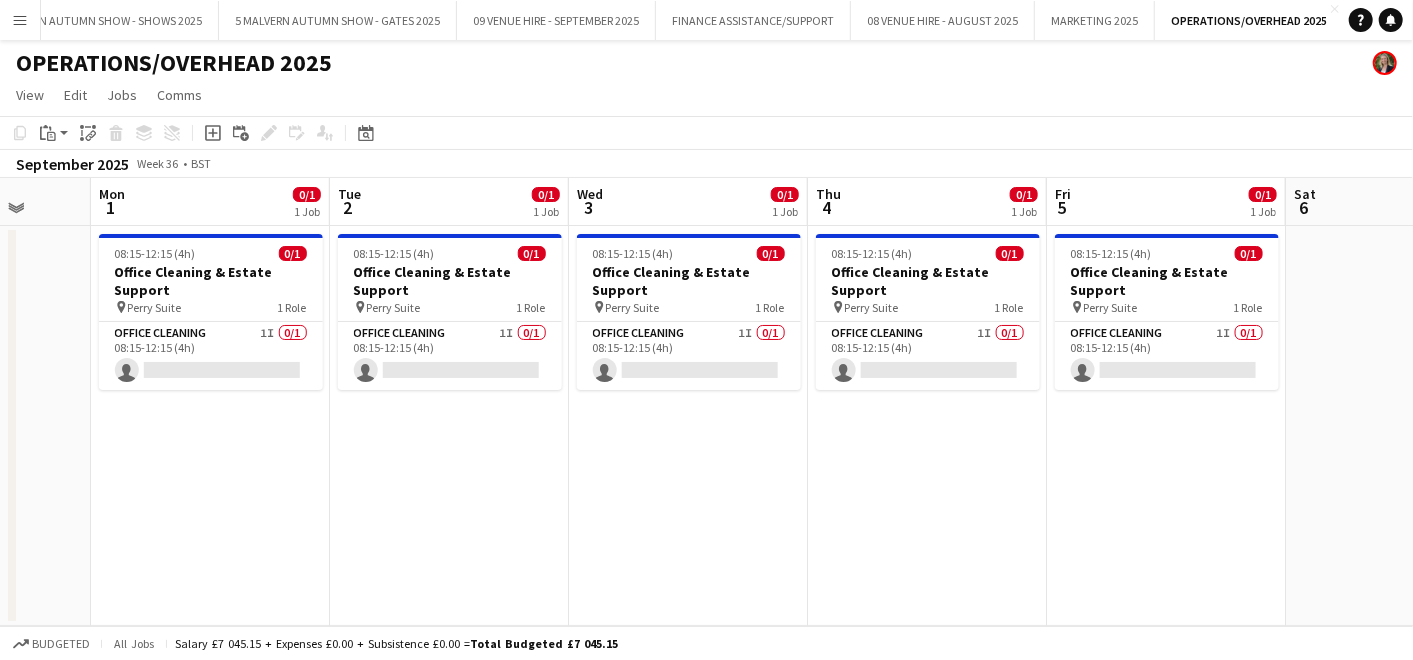 click on "Fri   29   0/1   1 Job   Sat   30   Sun   31   Mon   1   0/1   1 Job   Tue   2   0/1   1 Job   Wed   3   0/1   1 Job   Thu   4   0/1   1 Job   Fri   5   0/1   1 Job   Sat   6   Sun   7   Mon   8   0/1   1 Job      08:15-12:15 (4h)    0/1   Office Cleaning & Estate Support
pin
Perry Suite   1 Role   Office Cleaning    1I   0/1   08:15-12:15 (4h)
single-neutral-actions
08:15-12:15 (4h)    0/1   Office Cleaning & Estate Support
pin
Perry Suite   1 Role   Office Cleaning    1I   0/1   08:15-12:15 (4h)
single-neutral-actions
08:15-12:15 (4h)    0/1   Office Cleaning & Estate Support
pin
Perry Suite   1 Role   Office Cleaning    1I   0/1   08:15-12:15 (4h)
single-neutral-actions
08:15-12:15 (4h)    0/1   Office Cleaning & Estate Support
pin
1I" at bounding box center [706, 402] 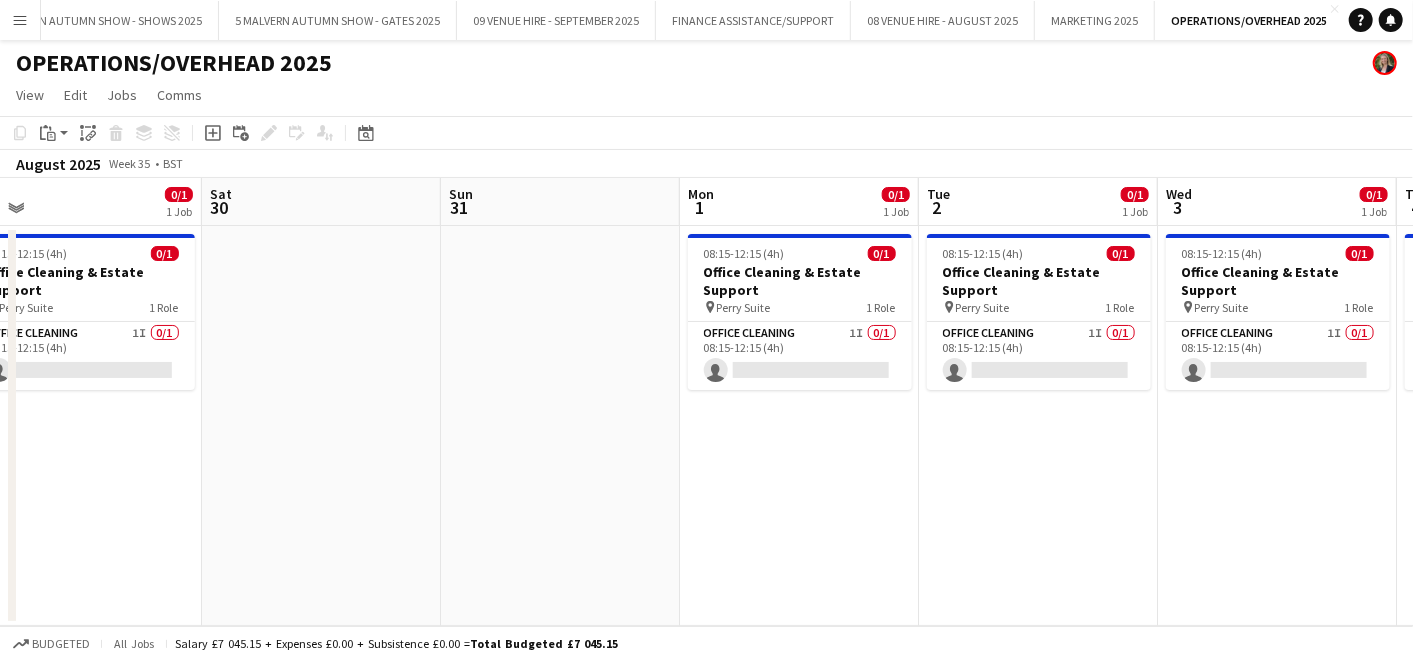 click on "Wed   27   0/1   1 Job   Thu   28   0/1   1 Job   Fri   29   0/1   1 Job   Sat   30   Sun   31   Mon   1   0/1   1 Job   Tue   2   0/1   1 Job   Wed   3   0/1   1 Job   Thu   4   0/1   1 Job   Fri   5   0/1   1 Job   Sat   6      08:15-12:15 (4h)    0/1   Office Cleaning & Estate Support
pin
Perry Suite   1 Role   Office Cleaning    1I   0/1   08:15-12:15 (4h)
single-neutral-actions
08:15-12:15 (4h)    0/1   Office Cleaning & Estate Support
pin
Perry Suite   1 Role   Office Cleaning    1I   0/1   08:15-12:15 (4h)
single-neutral-actions
08:15-12:15 (4h)    0/1   Office Cleaning & Estate Support
pin
Perry Suite   1 Role   Office Cleaning    1I   0/1   08:15-12:15 (4h)
single-neutral-actions
08:15-12:15 (4h)    0/1   Office Cleaning & Estate Support
pin" at bounding box center (706, 402) 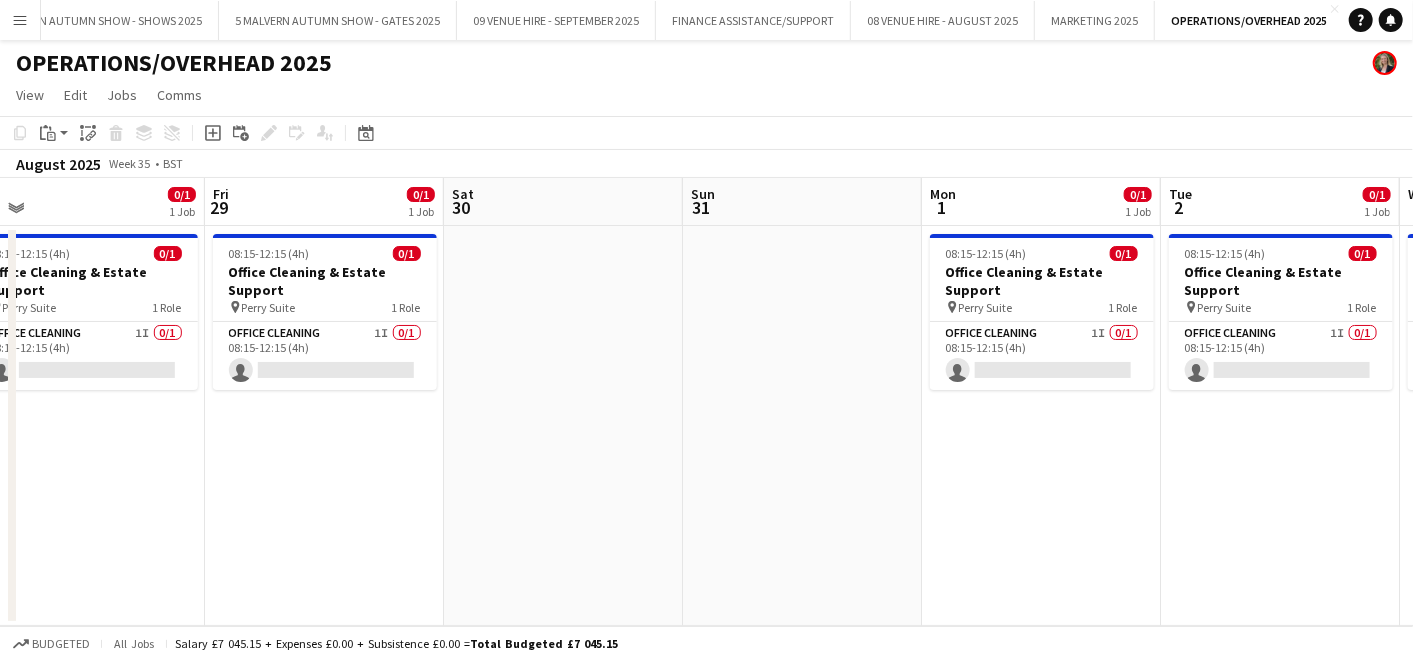 click on "08:15-12:15 (4h)    0/1   Office Cleaning & Estate Support
pin
Perry Suite   1 Role   Office Cleaning    1I   0/1   08:15-12:15 (4h)
single-neutral-actions
08:15-12:15 (4h)    0/1   Office Cleaning & Estate Support
pin
Perry Suite   1 Role   Office Cleaning    1I   0/1   08:15-12:15 (4h)
single-neutral-actions
08:15-12:15 (4h)    0/1   Office Cleaning & Estate Support
pin
Perry Suite   1 Role   Office Cleaning    1I   0/1   08:15-12:15 (4h)
single-neutral-actions
08:15-12:15 (4h)    0/1   Office Cleaning & Estate Support" at bounding box center (706, 402) 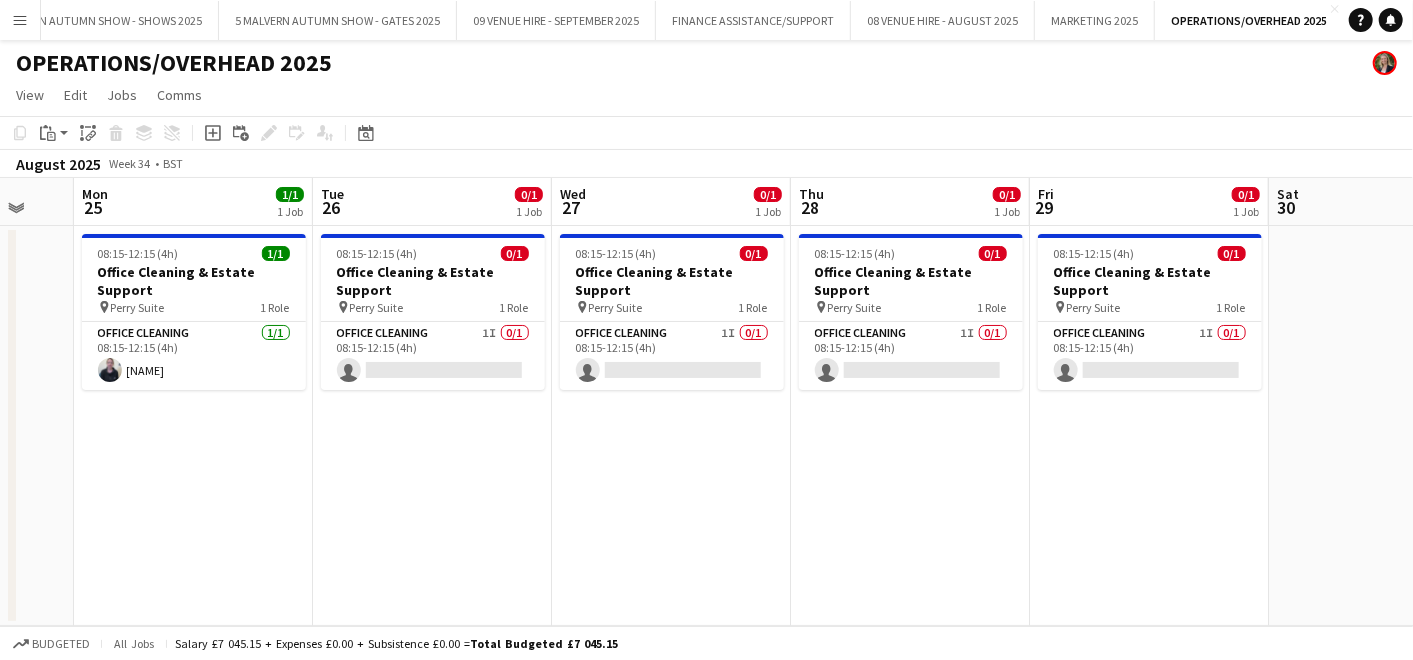 click on "Sat   23   Sun   24   Mon   25   1/1   1 Job   Tue   26   0/1   1 Job   Wed   27   0/1   1 Job   Thu   28   0/1   1 Job   Fri   29   0/1   1 Job   Sat   30   Sun   31   Mon   1   0/1   1 Job   Tue   2   0/1   1 Job      08:15-12:15 (4h)    1/1   Office Cleaning & Estate Support
pin
Perry Suite   1 Role   Office Cleaning    1/1   08:15-12:15 (4h)
[FIRST] [LAST]     08:15-12:15 (4h)    0/1   Office Cleaning & Estate Support
pin
Perry Suite   1 Role   Office Cleaning    1I   0/1   08:15-12:15 (4h)
single-neutral-actions
08:15-12:15 (4h)    0/1   Office Cleaning & Estate Support
pin
Perry Suite   1 Role   Office Cleaning    1I   0/1   08:15-12:15 (4h)
single-neutral-actions
08:15-12:15 (4h)    0/1   Office Cleaning & Estate Support
pin
Perry Suite   1 Role   Office Cleaning    1I" at bounding box center [706, 402] 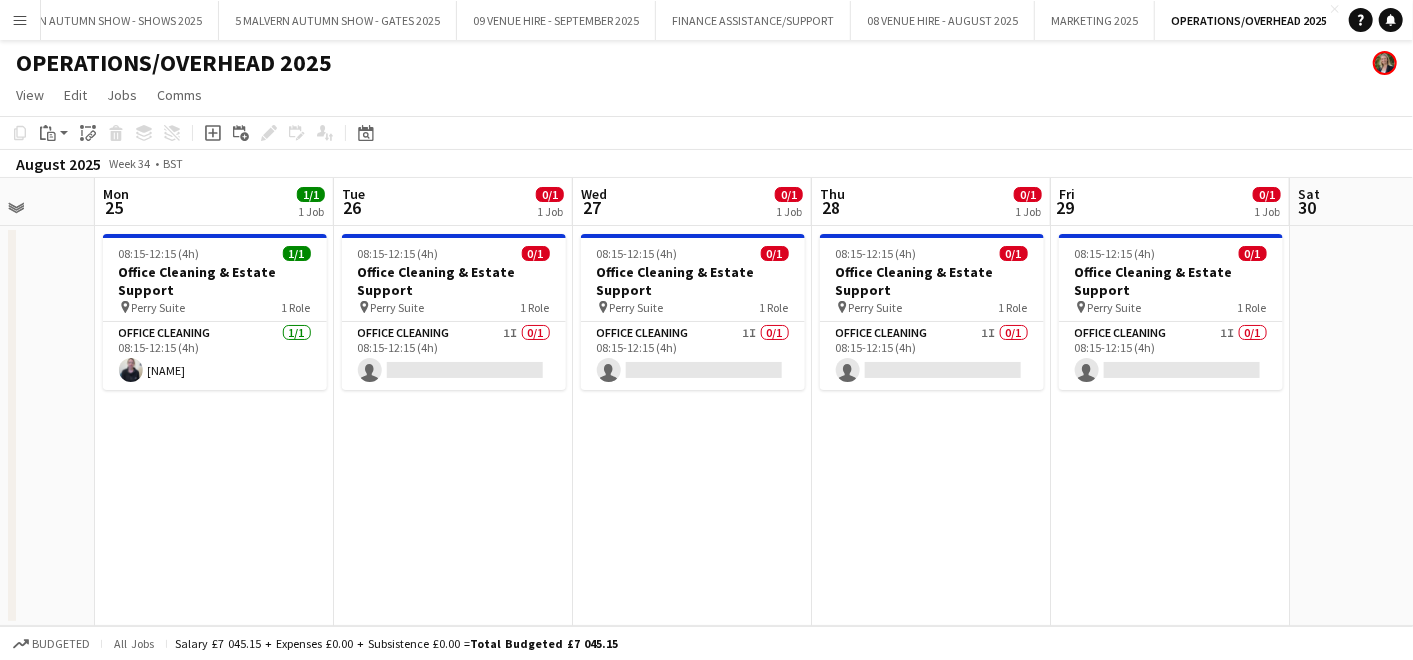 scroll, scrollTop: 0, scrollLeft: 605, axis: horizontal 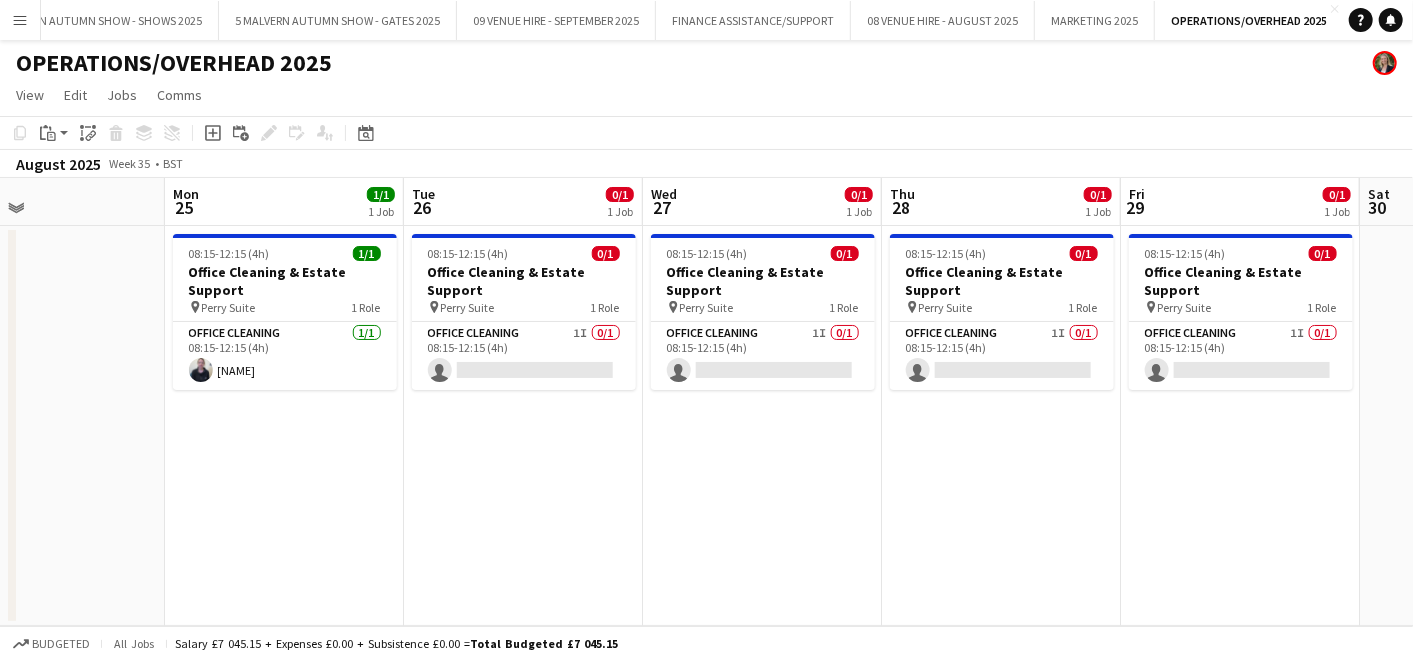click on "08:15-12:15 (4h)    1/1   Office Cleaning & Estate Support
pin
Perry Suite   1 Role   Office Cleaning    1/1   08:15-12:15 (4h)
[NAME]     08:15-12:15 (4h)    0/1   Office Cleaning & Estate Support
pin
Perry Suite   1 Role   Office Cleaning    1I   0/1   08:15-12:15 (4h)
single-neutral-actions
08:15-12:15 (4h)    0/1   Office Cleaning & Estate Support
pin
Perry Suite   1 Role   Office Cleaning    1I" at bounding box center [706, 402] 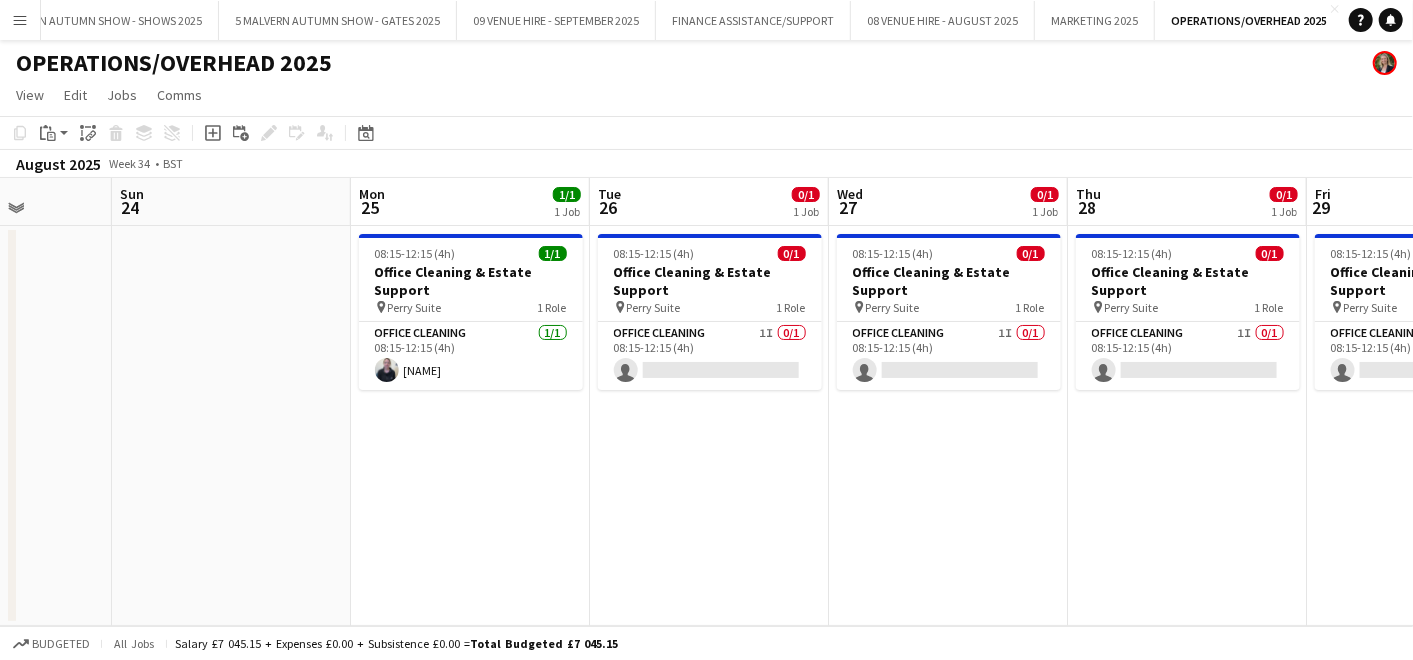 click on "Menu" at bounding box center (20, 20) 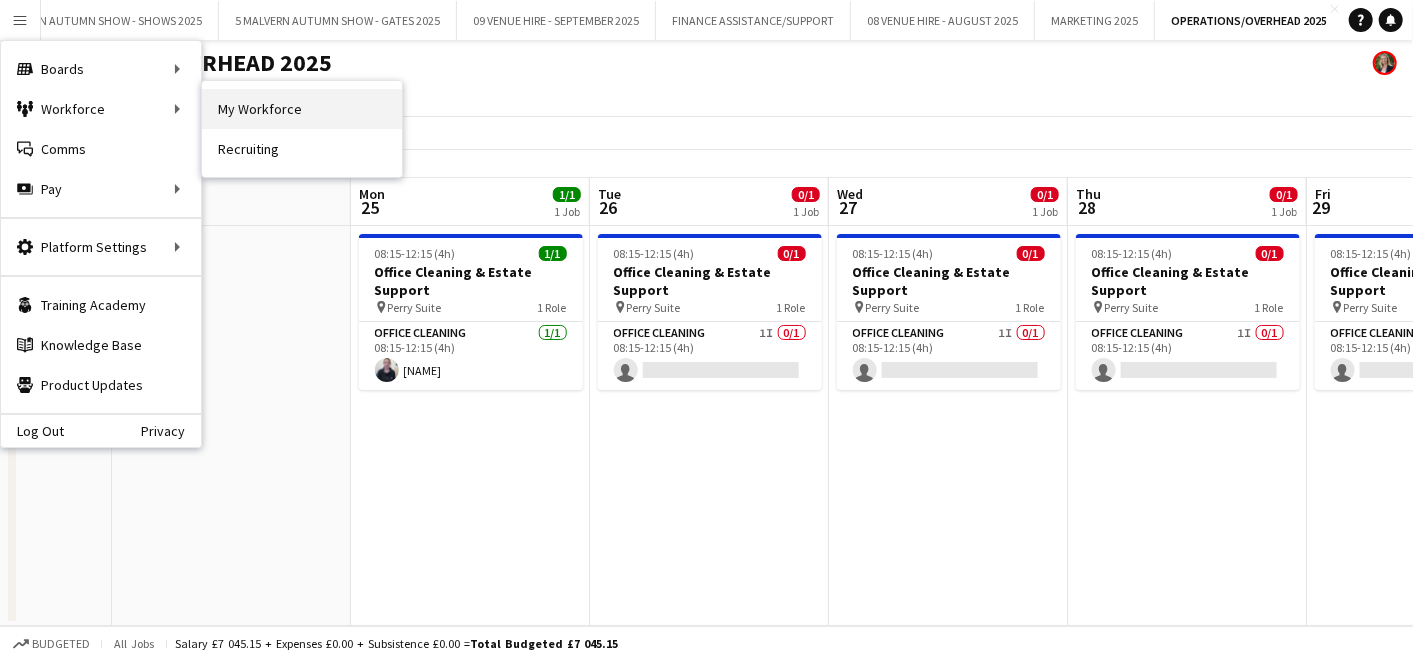 click on "My Workforce" at bounding box center [302, 109] 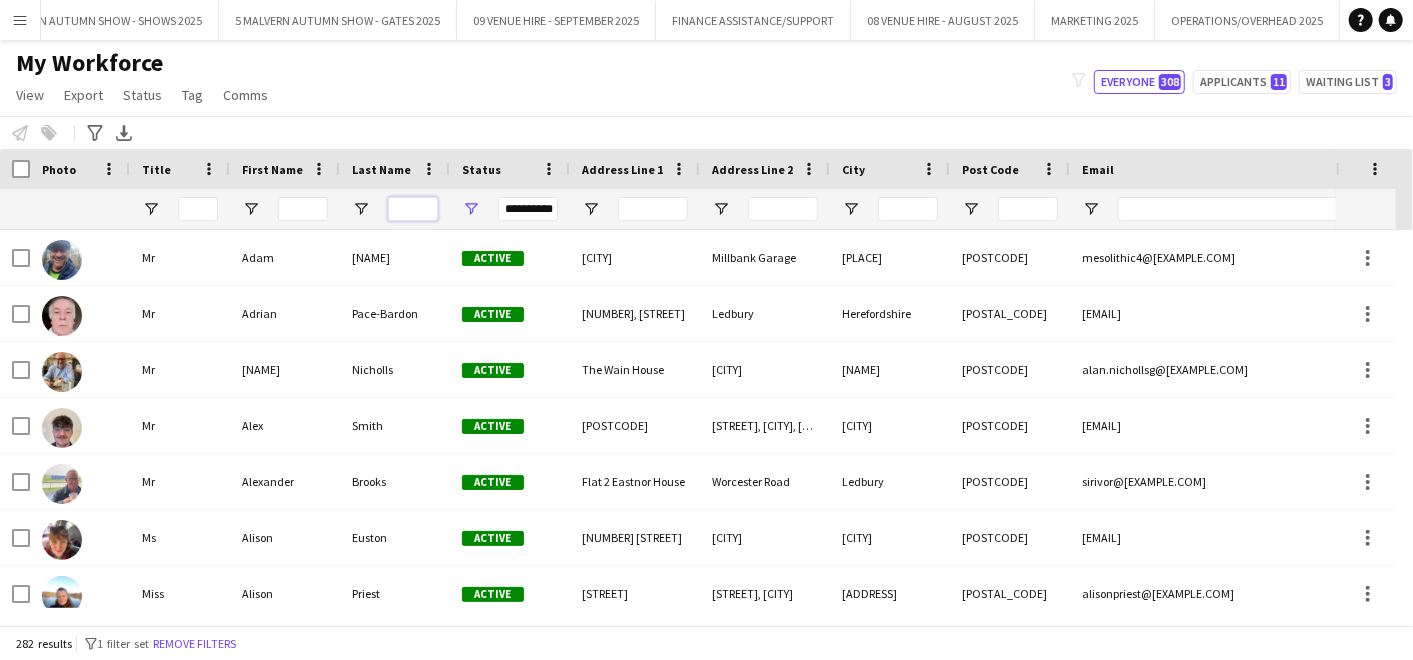click at bounding box center (413, 209) 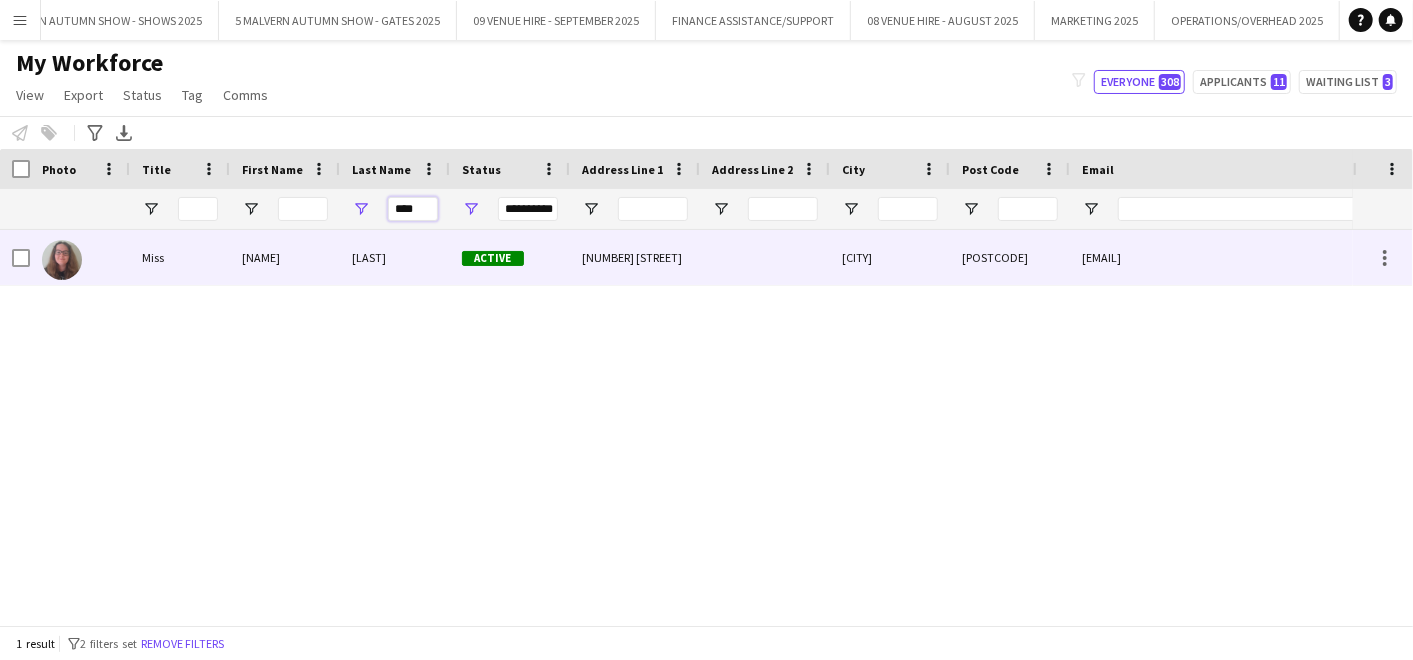 type on "****" 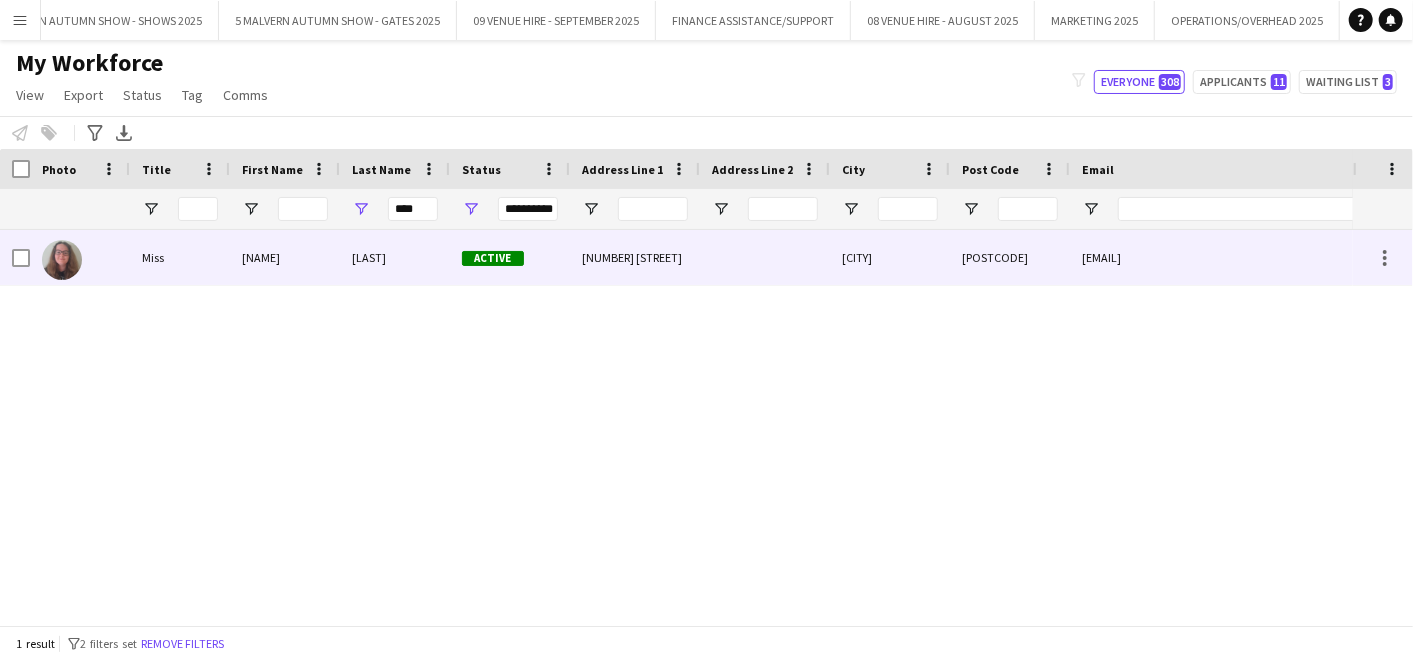 click at bounding box center [62, 260] 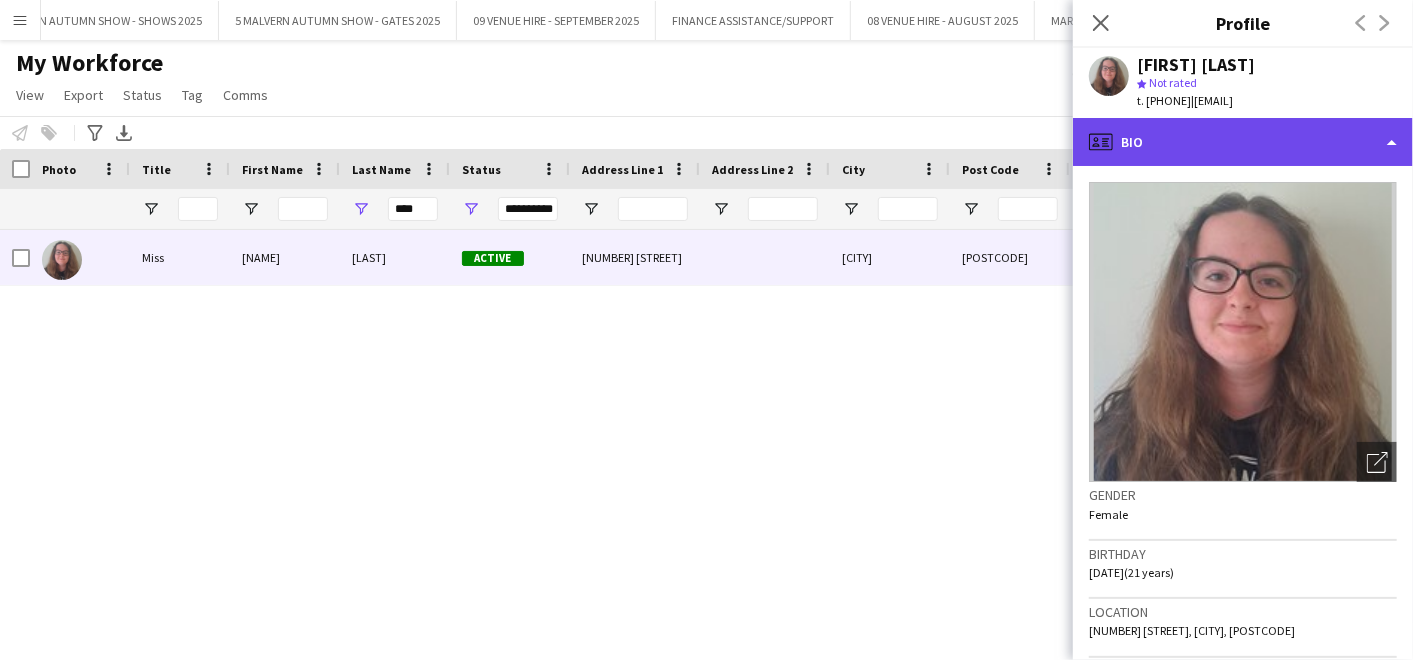 click on "profile
Bio" 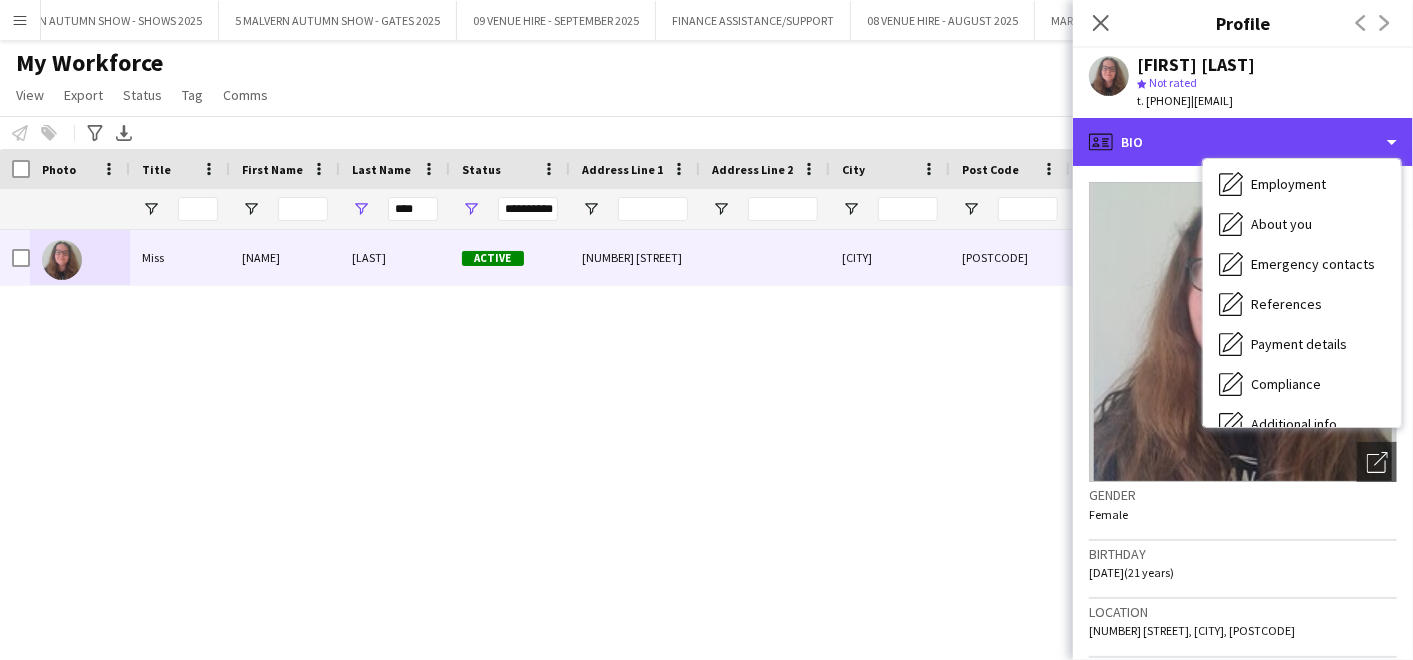 scroll, scrollTop: 187, scrollLeft: 0, axis: vertical 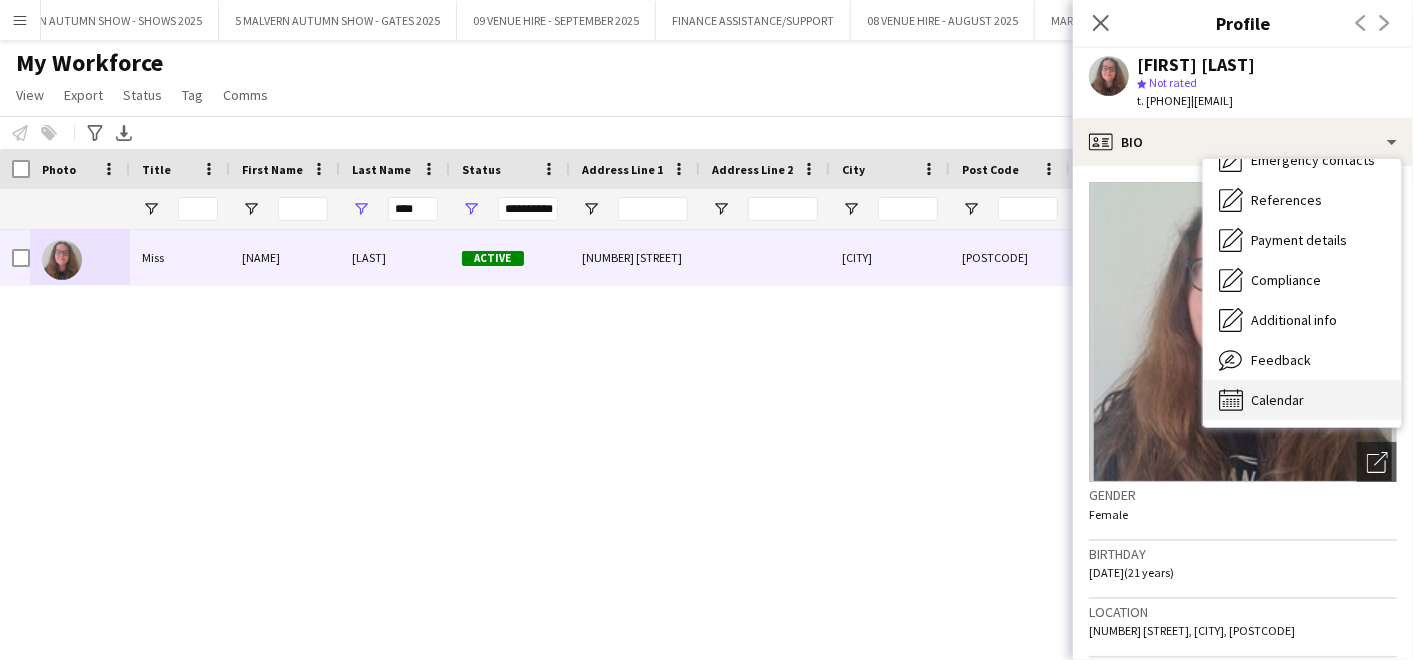 click on "Calendar" at bounding box center (1277, 400) 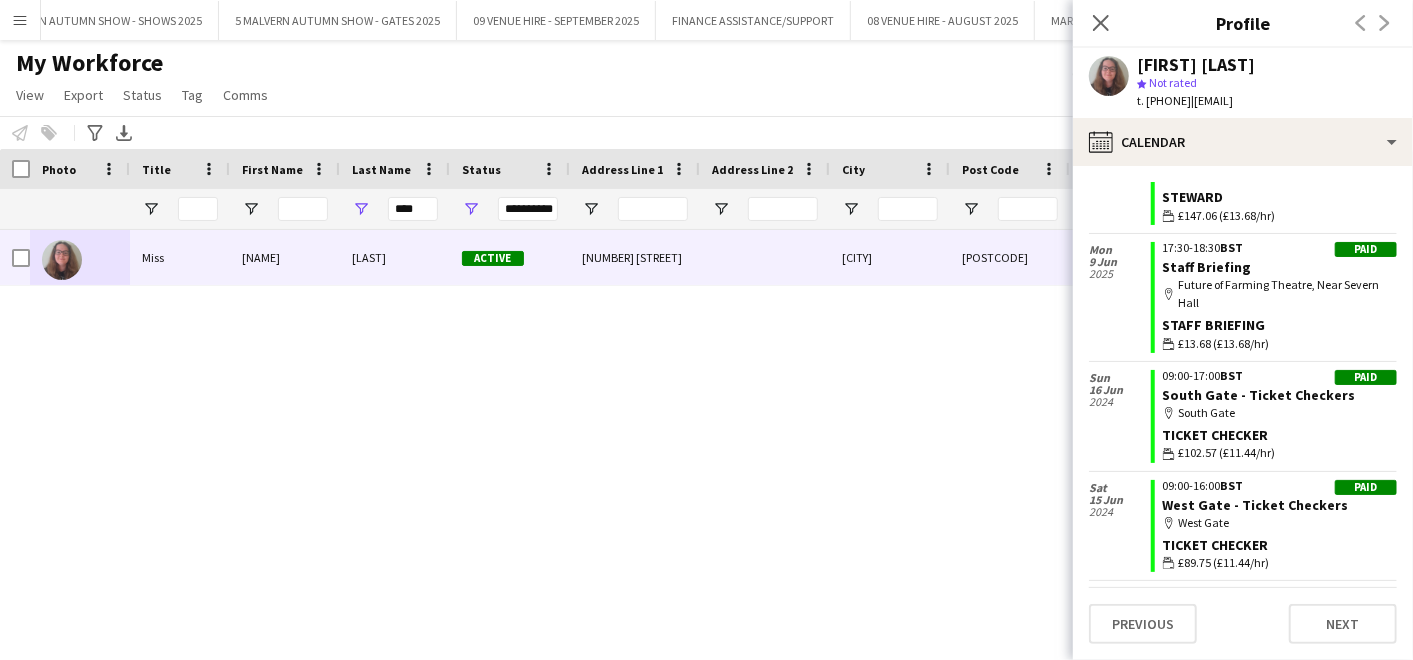 scroll, scrollTop: 433, scrollLeft: 0, axis: vertical 